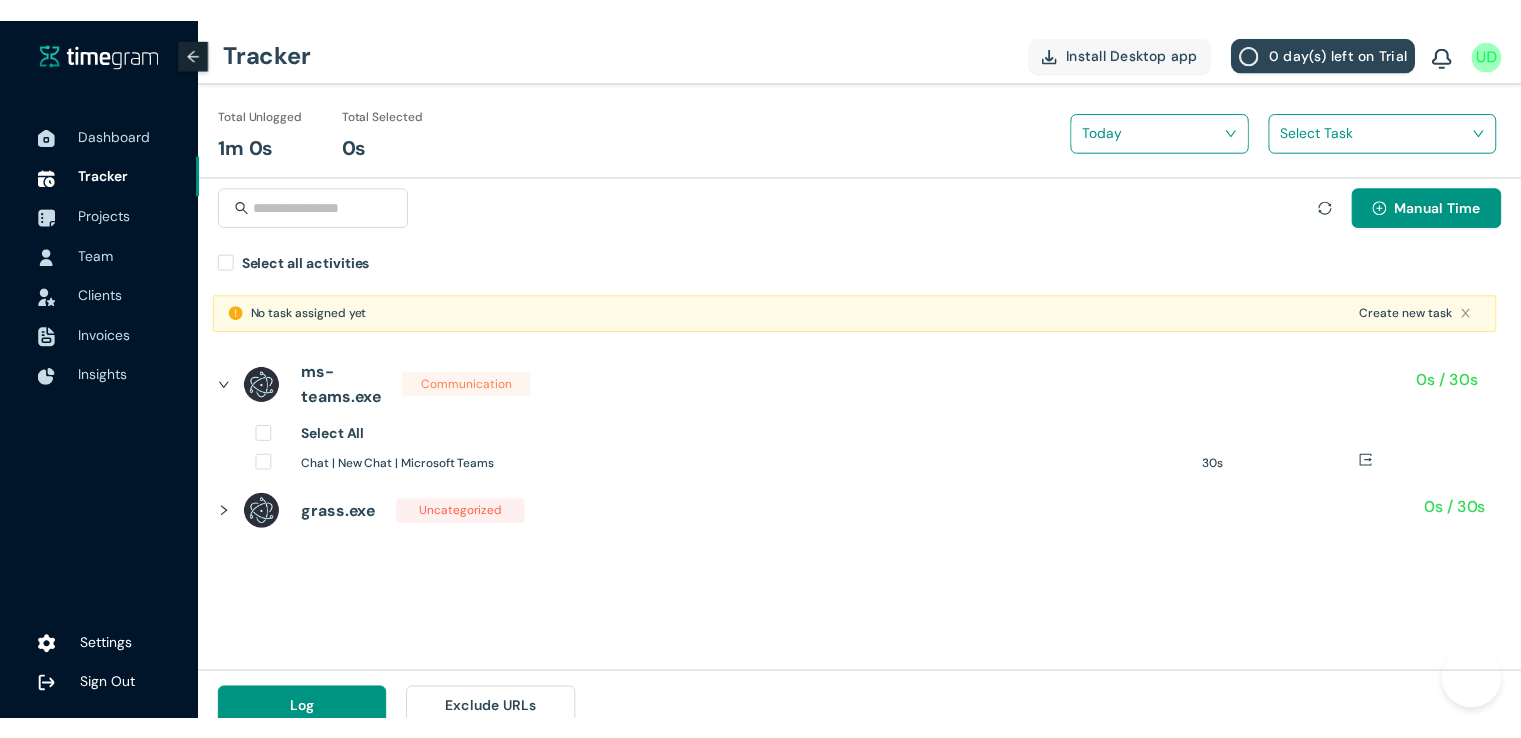 scroll, scrollTop: 0, scrollLeft: 0, axis: both 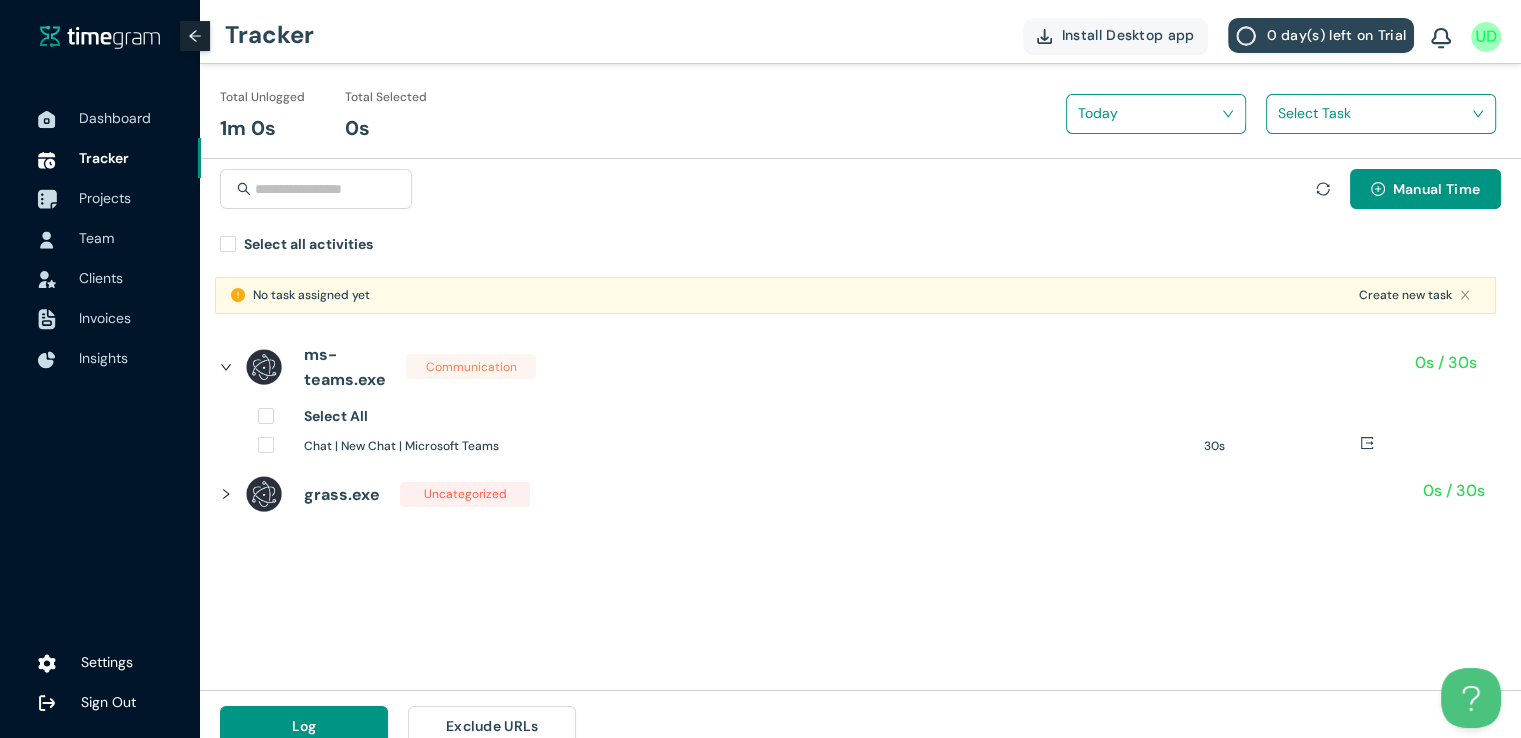 click on "Projects" at bounding box center [105, 198] 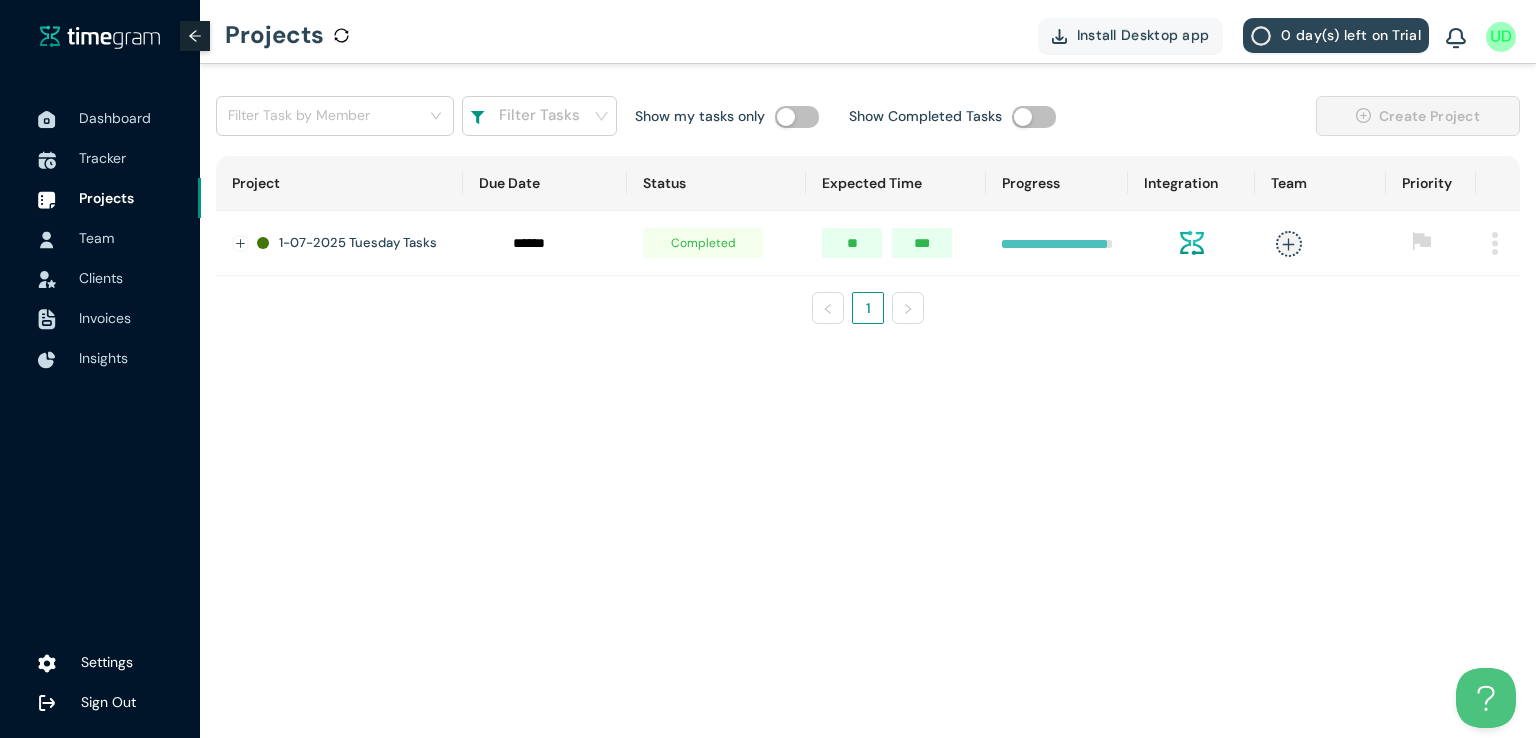 click at bounding box center (1495, 243) 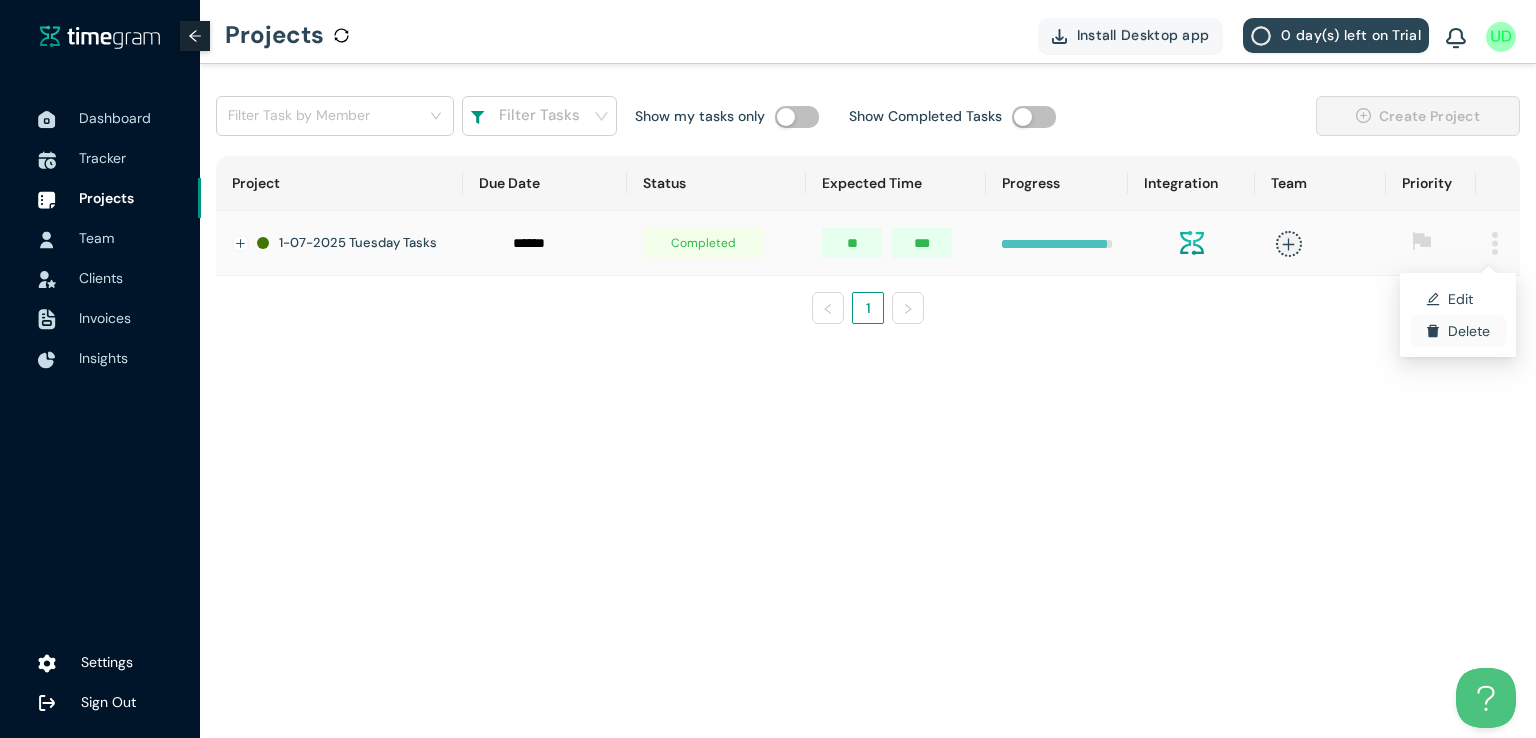 click on "Delete" at bounding box center (1460, 299) 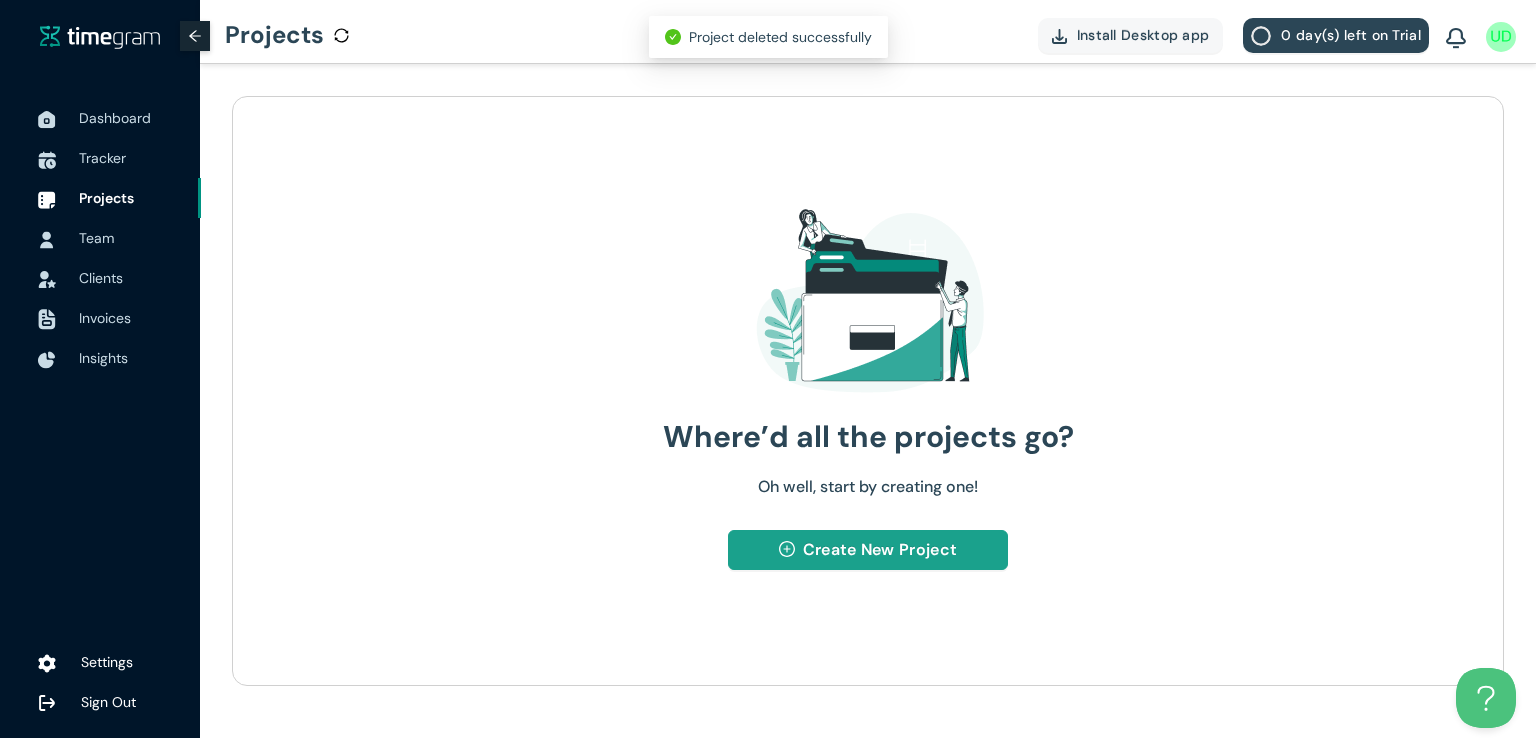 click on "Create New Project" at bounding box center [880, 549] 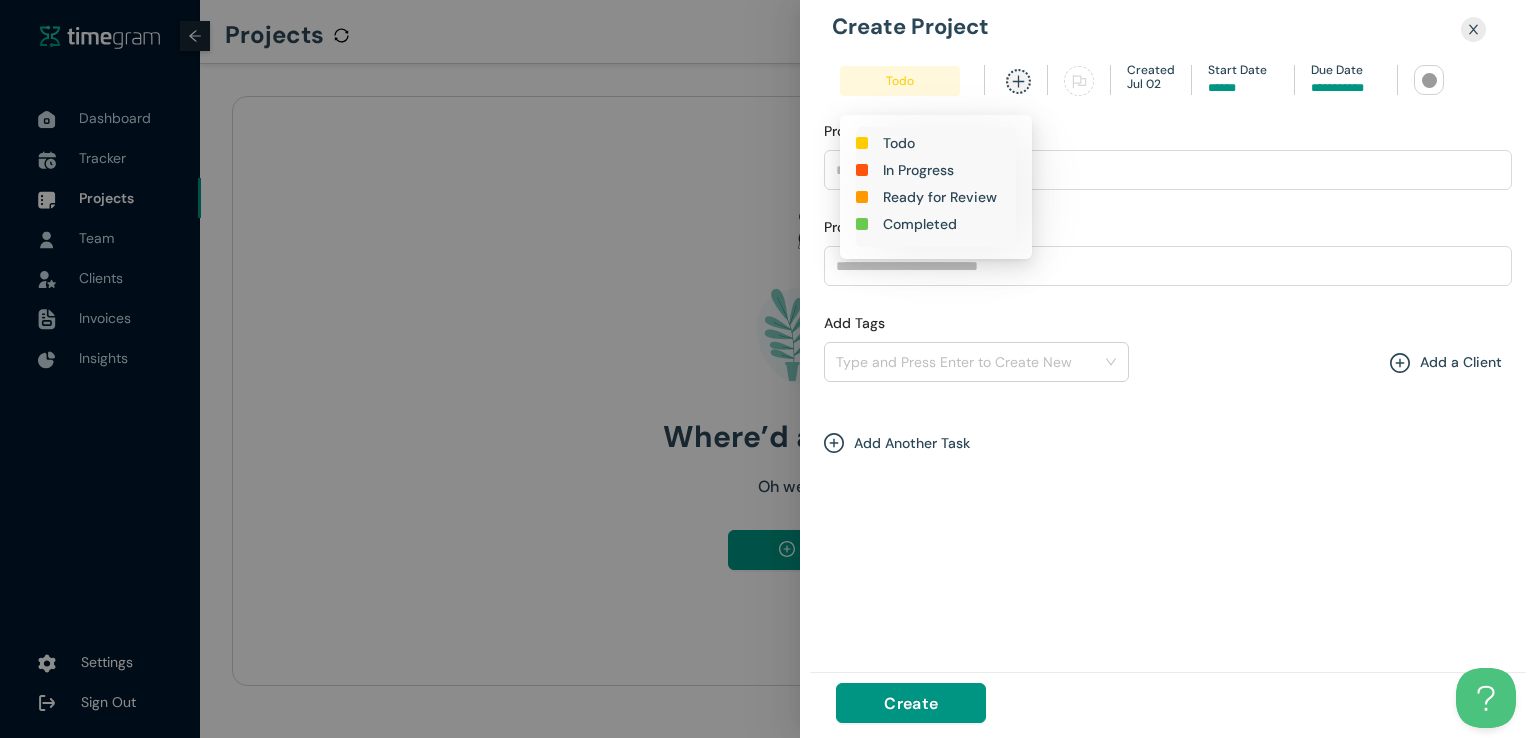 click on "In Progress" at bounding box center [899, 143] 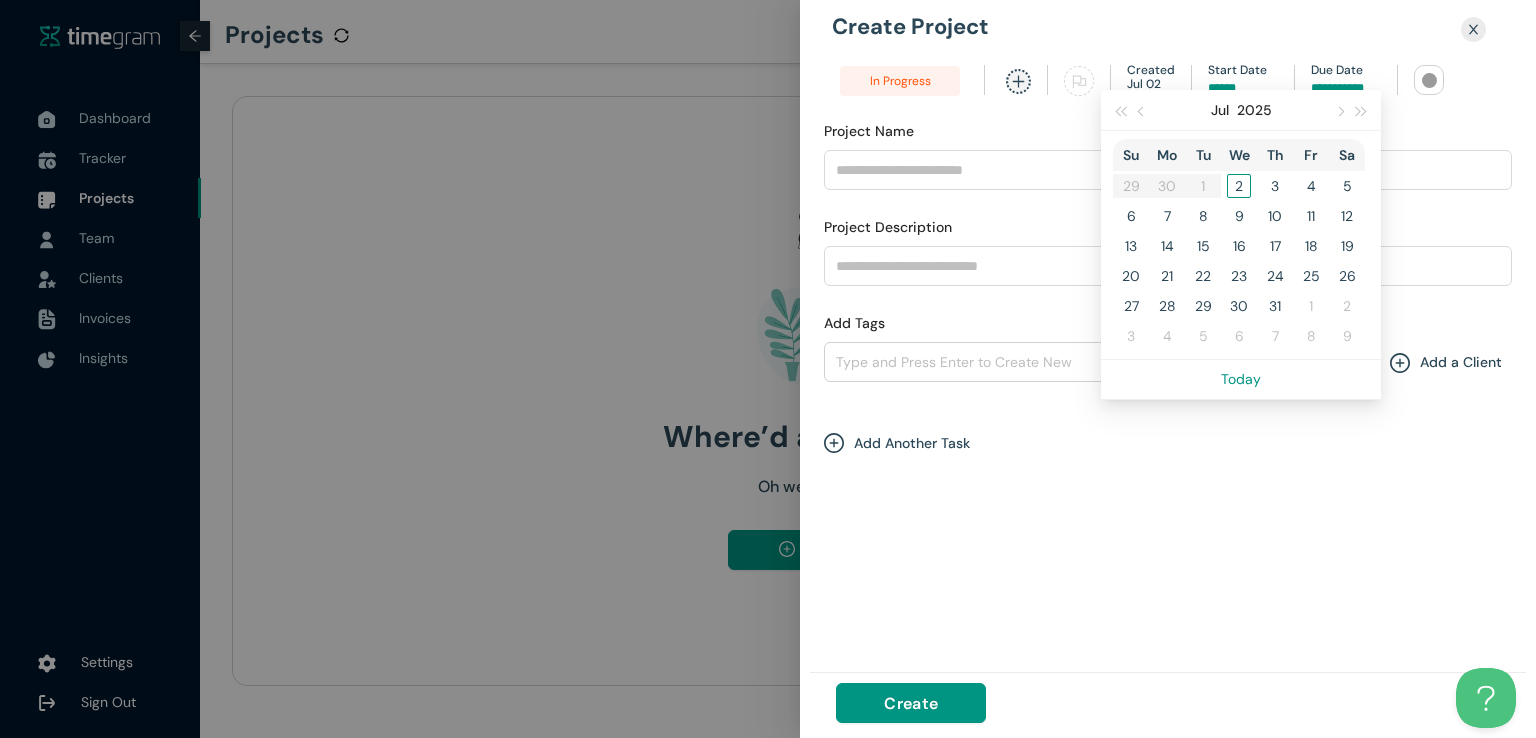 click on "[NAME] [HOURS] Jul 2025 Su Mo Tu We Th Fr Sa 29 30 1 2 3 4 5 6 7 8 9 10 11 12 13 14 15 16 17 18 19 20 21 22 23 24 25 26 27 28 29 30 31 1 2 3 4 5 6 7 8 9 Today" at bounding box center [1243, 86] 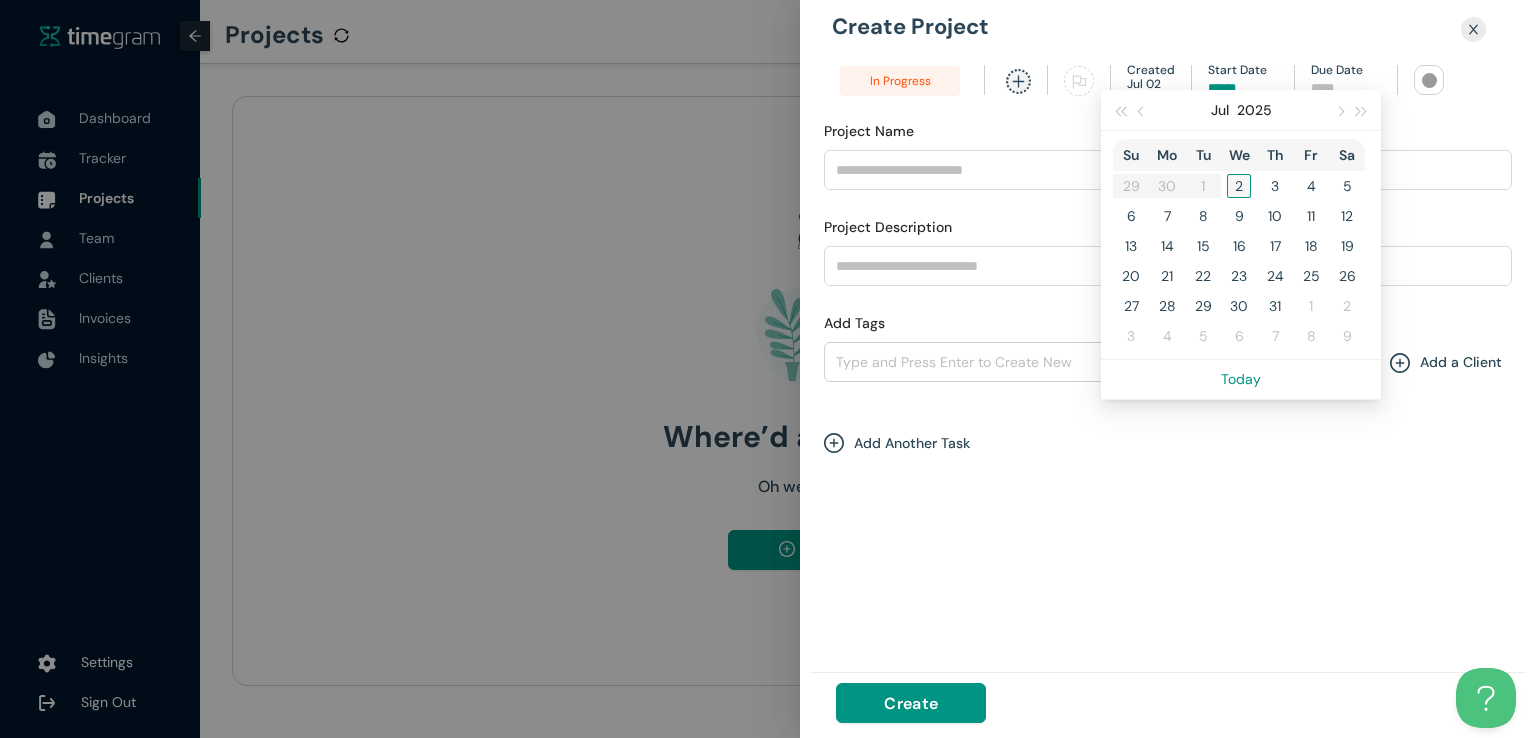 click on "2" at bounding box center [1239, 186] 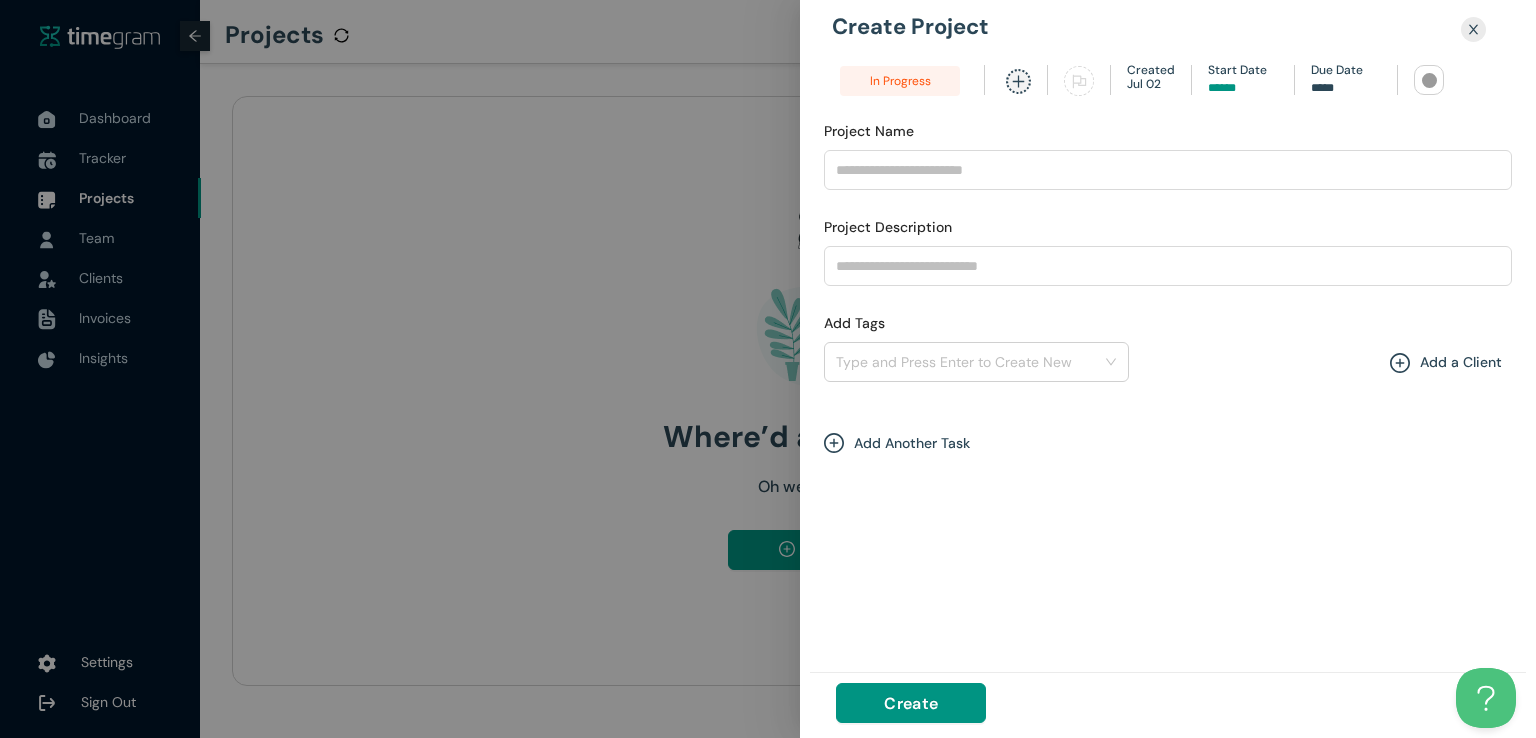 click at bounding box center (1429, 80) 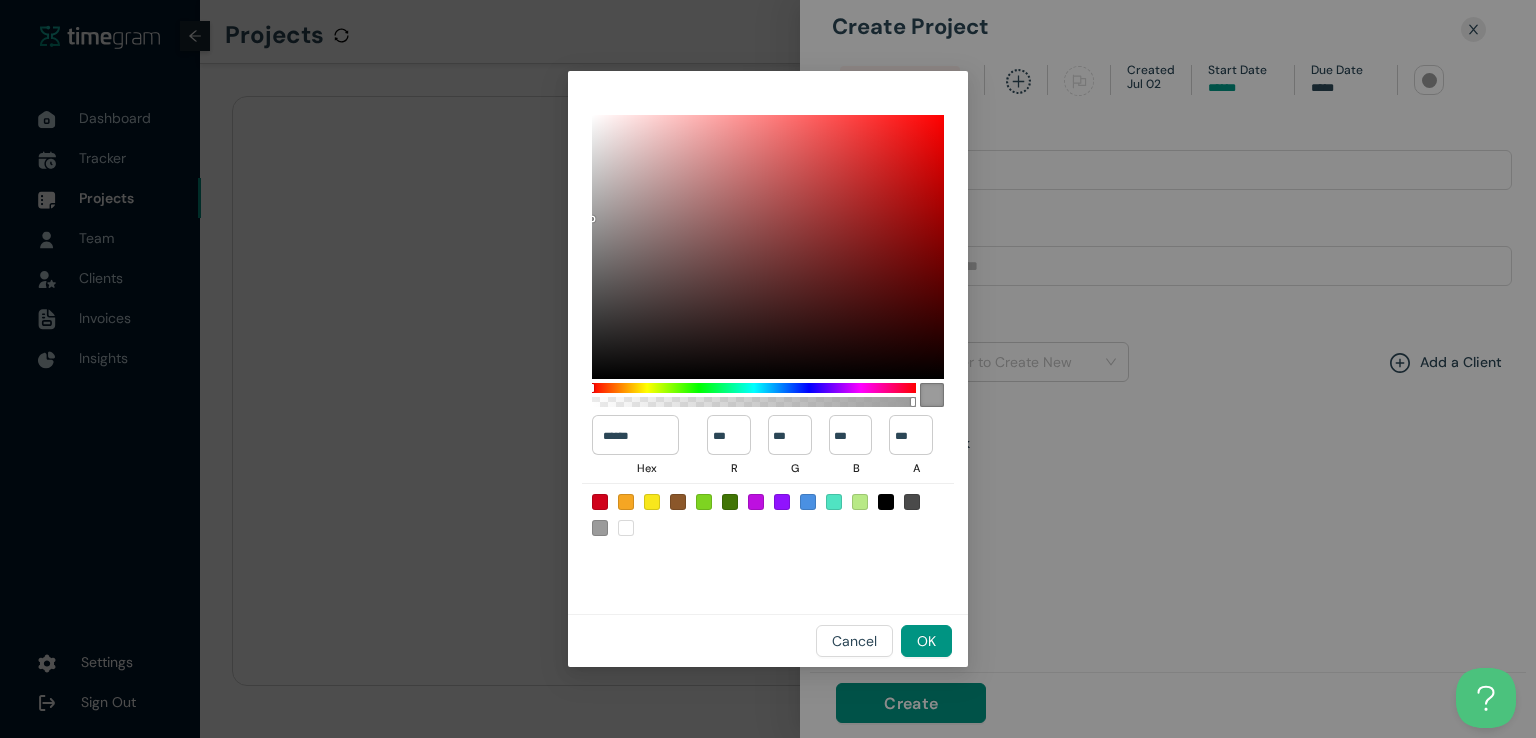 click at bounding box center [600, 502] 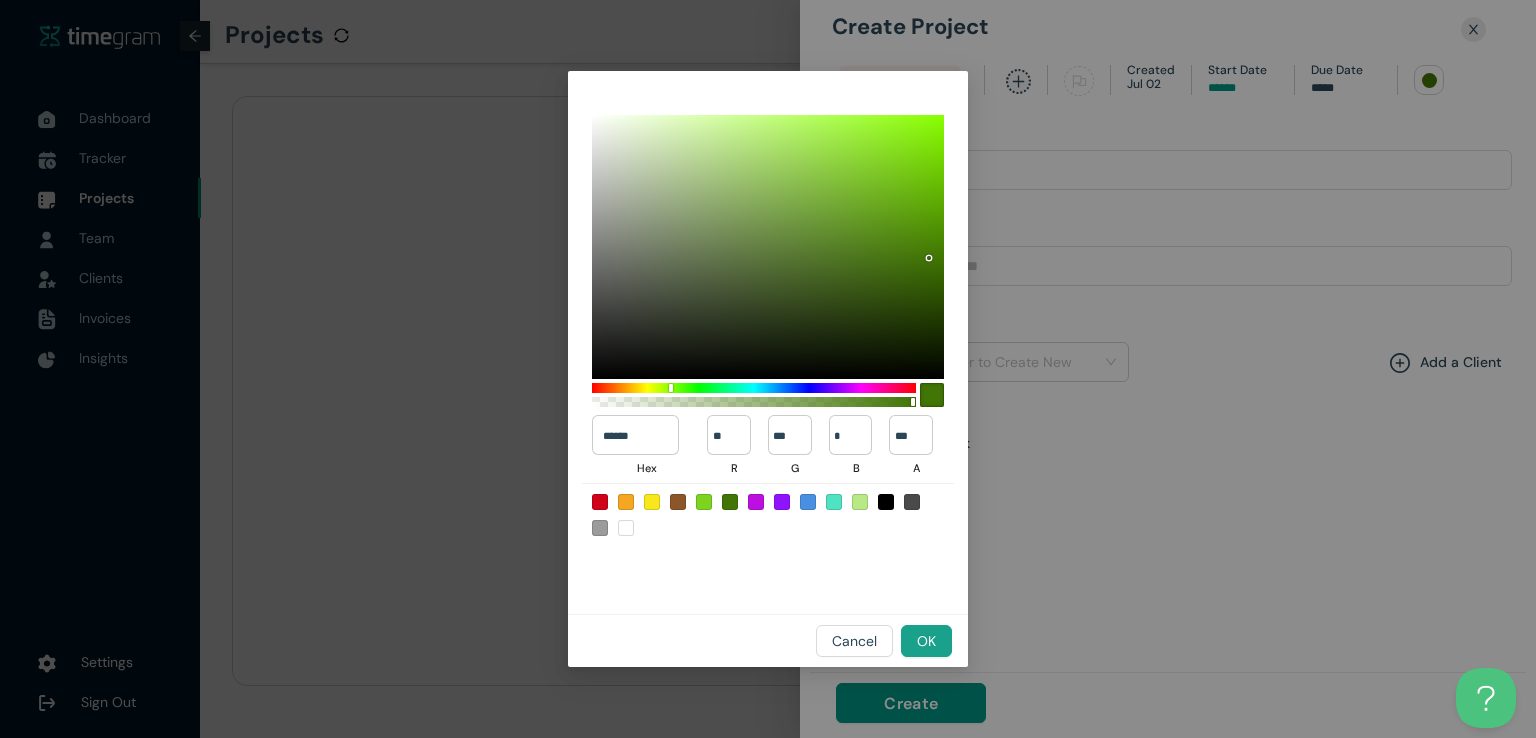 click on "OK" at bounding box center (926, 641) 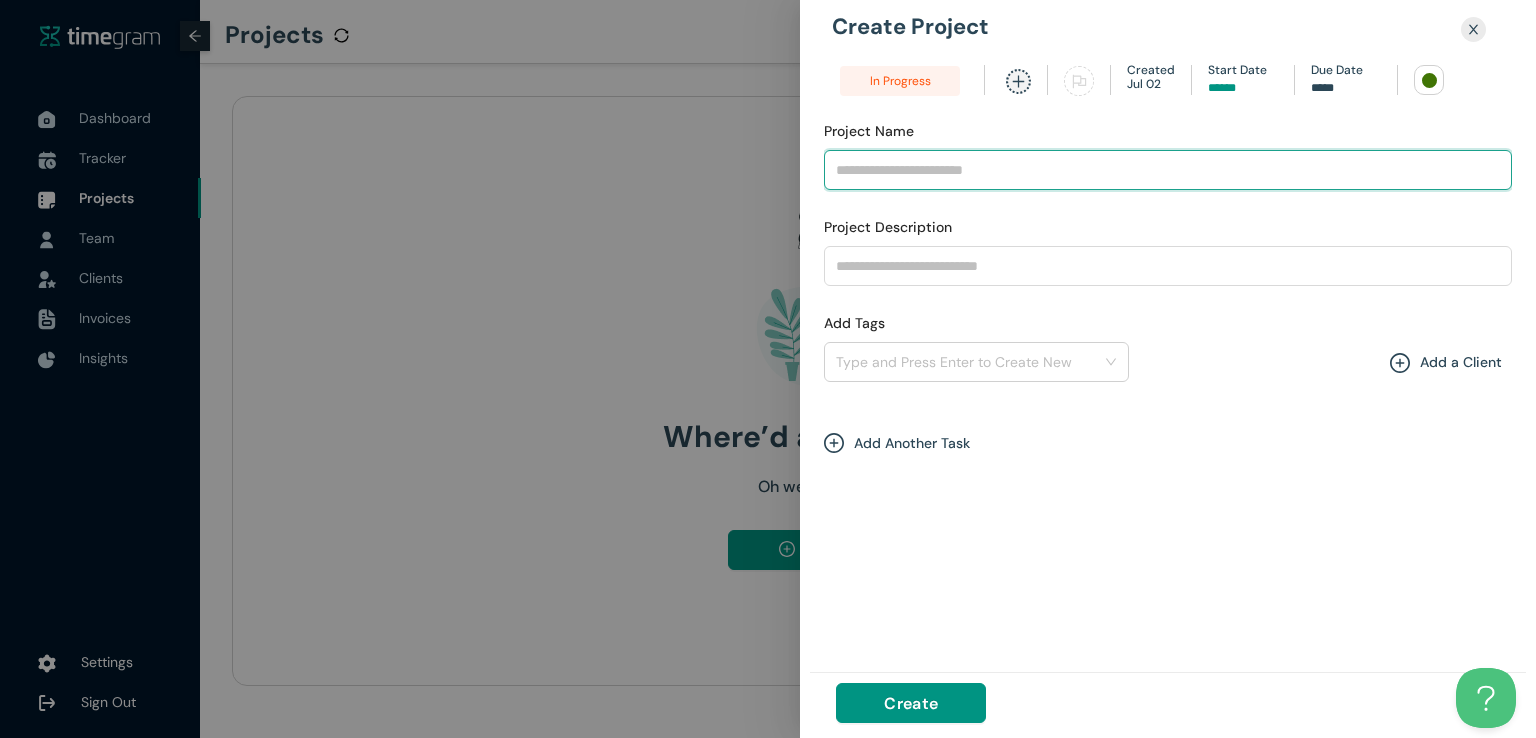 click on "Project Name" at bounding box center [1168, 170] 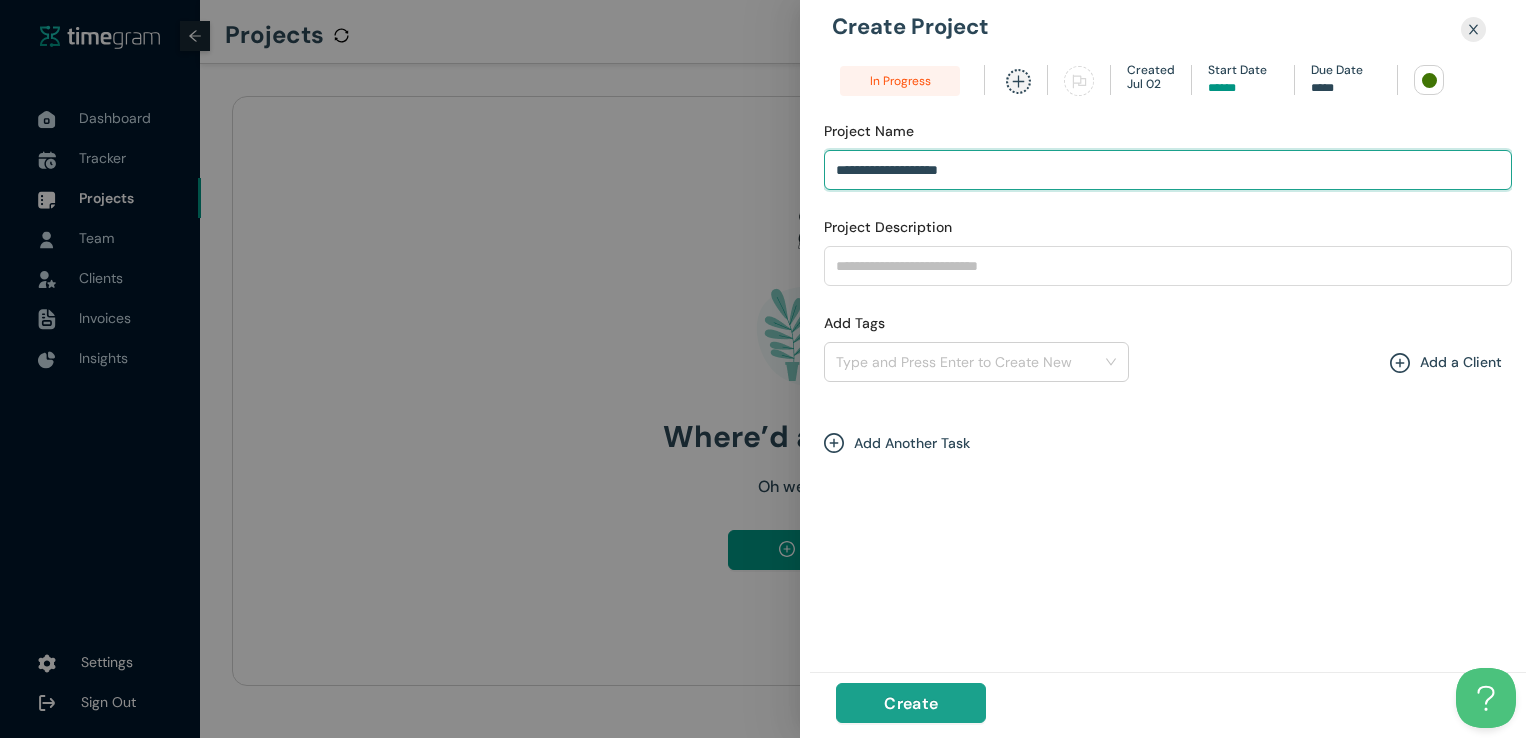 type on "**********" 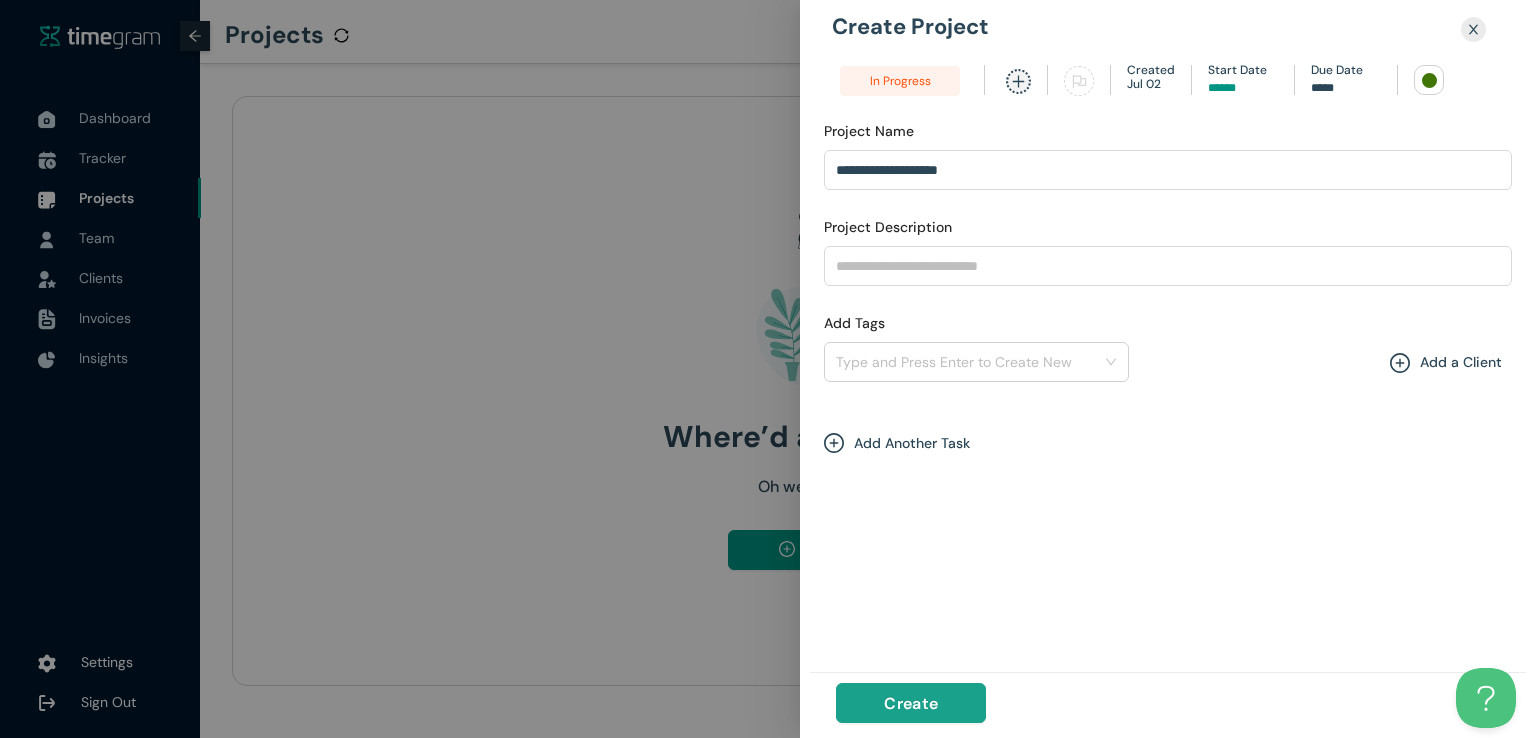 click on "Create" at bounding box center [911, 703] 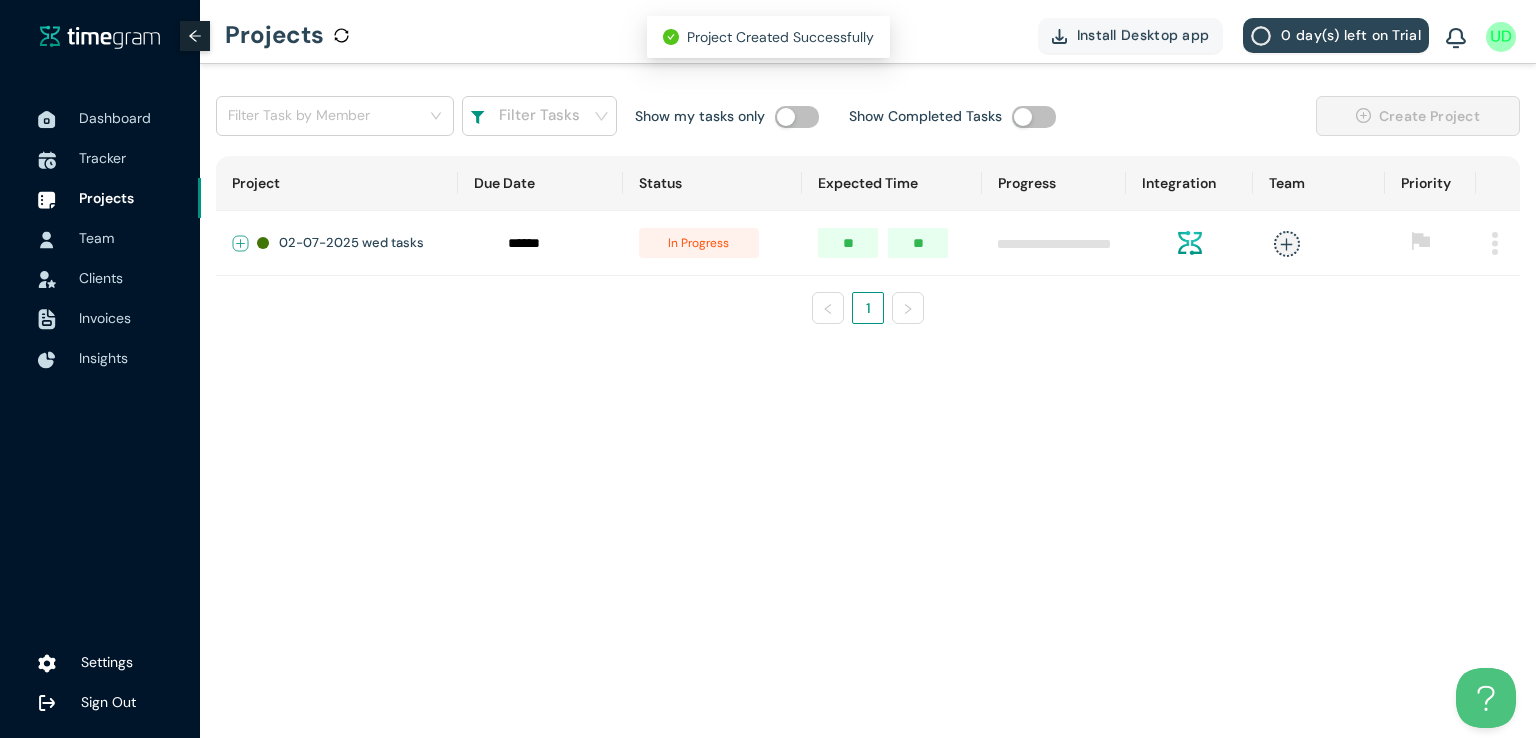 click at bounding box center [241, 244] 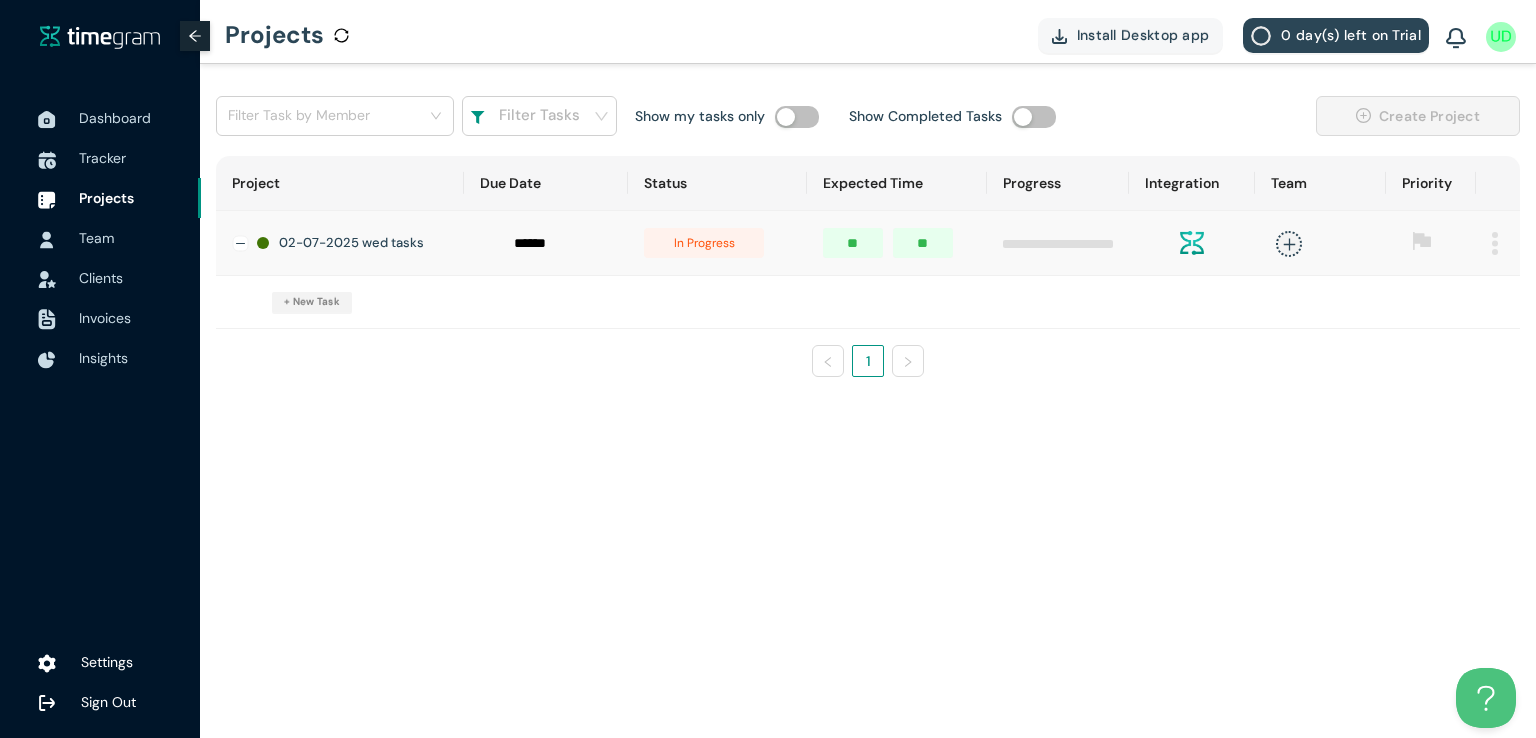 click on "+ New Task" at bounding box center (312, 302) 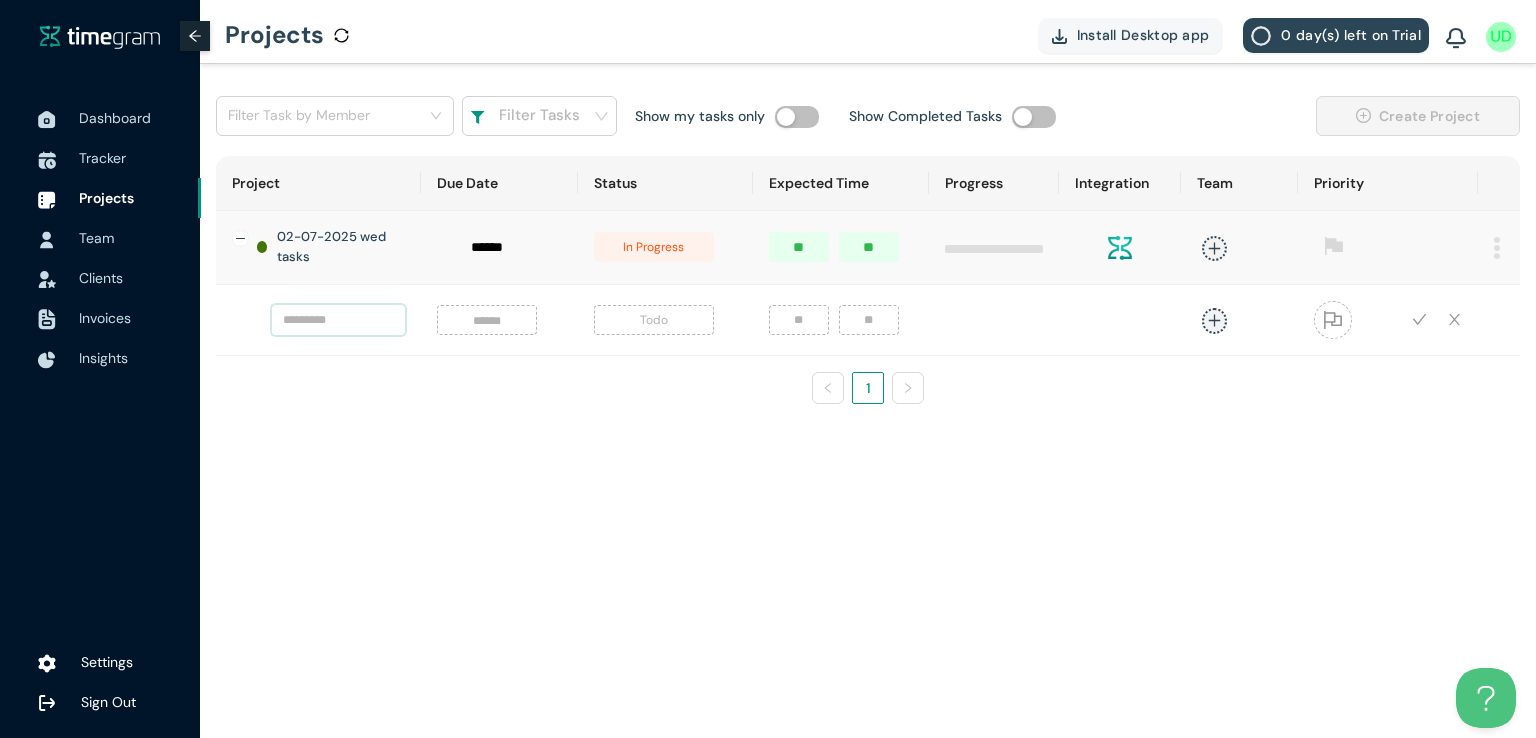 click at bounding box center [338, 320] 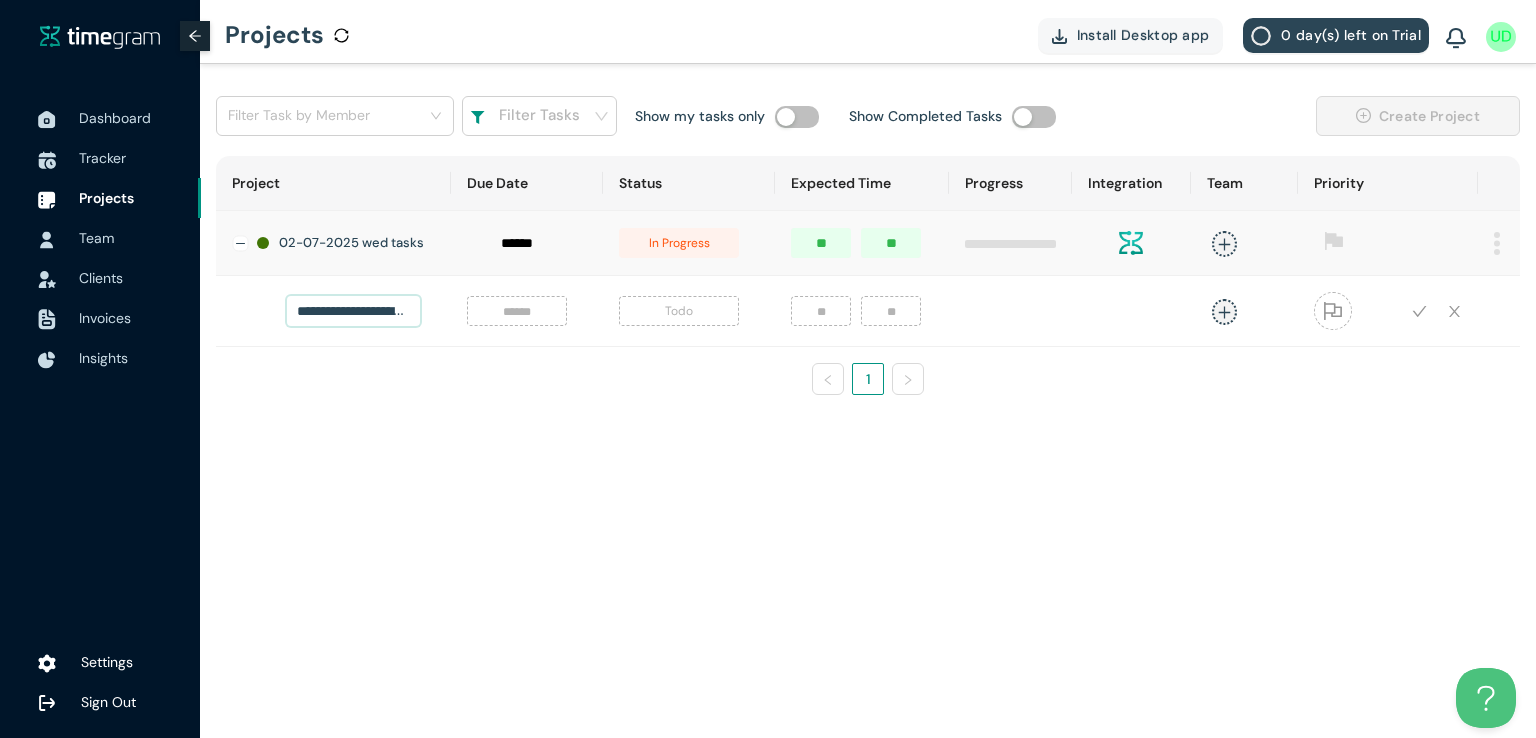 scroll, scrollTop: 0, scrollLeft: 39, axis: horizontal 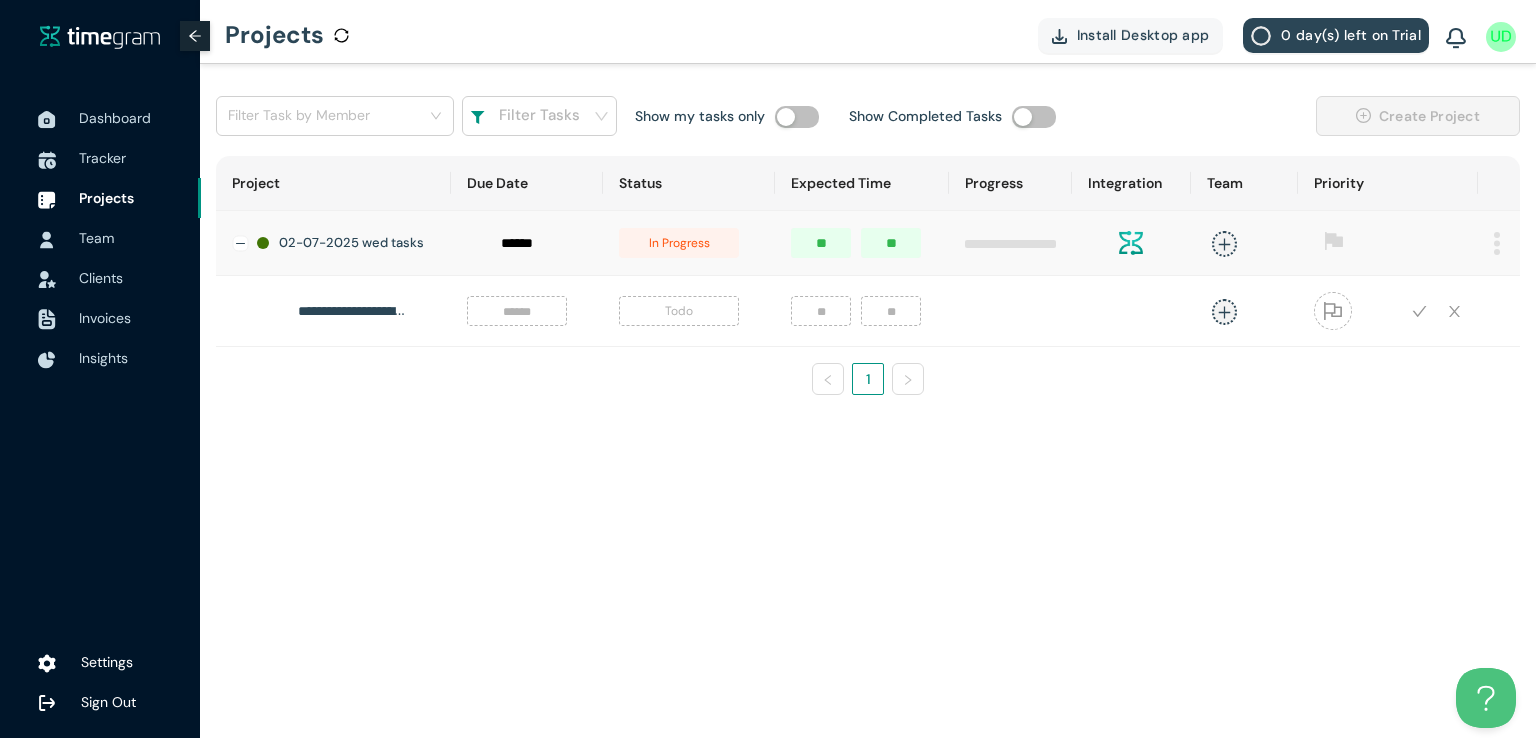click at bounding box center [517, 311] 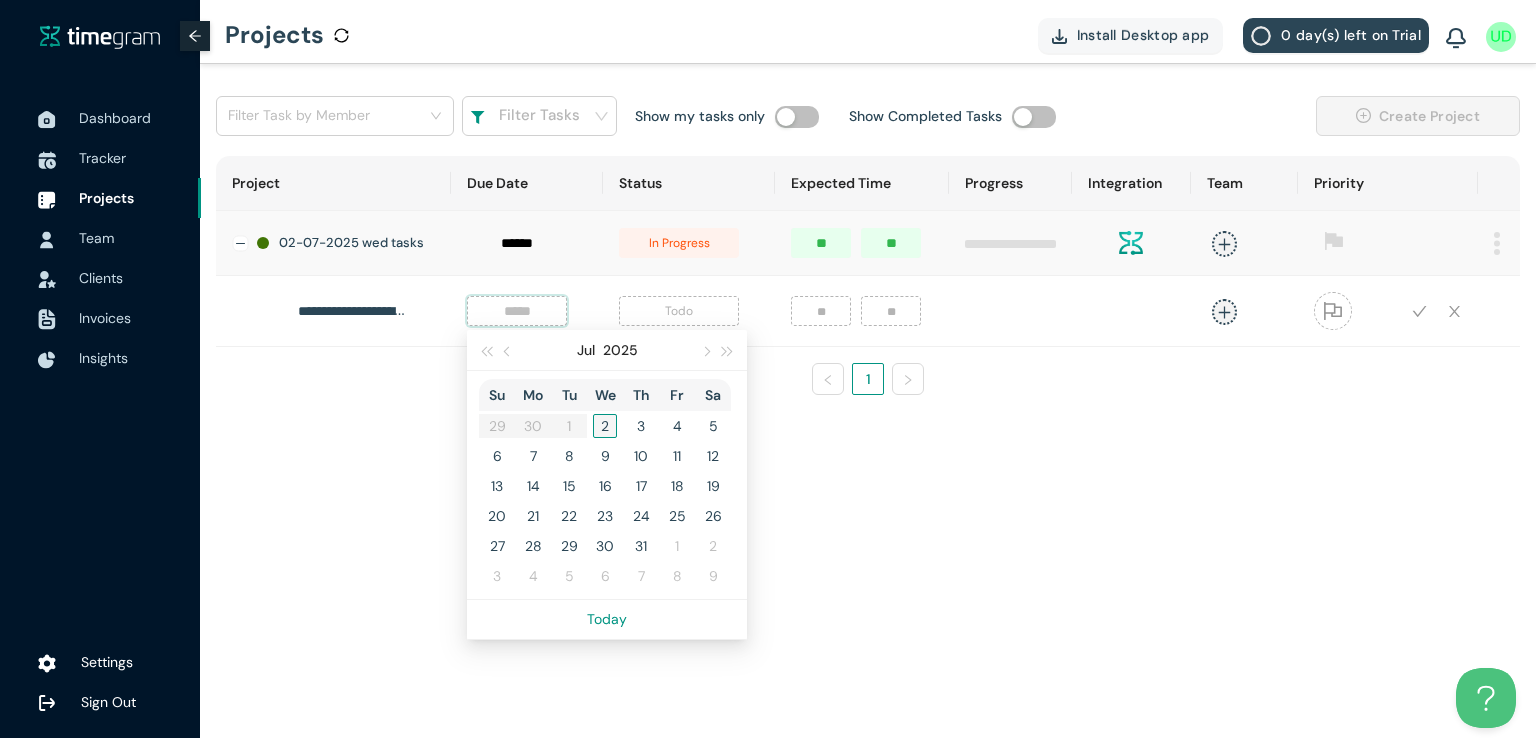 click on "2" at bounding box center [605, 426] 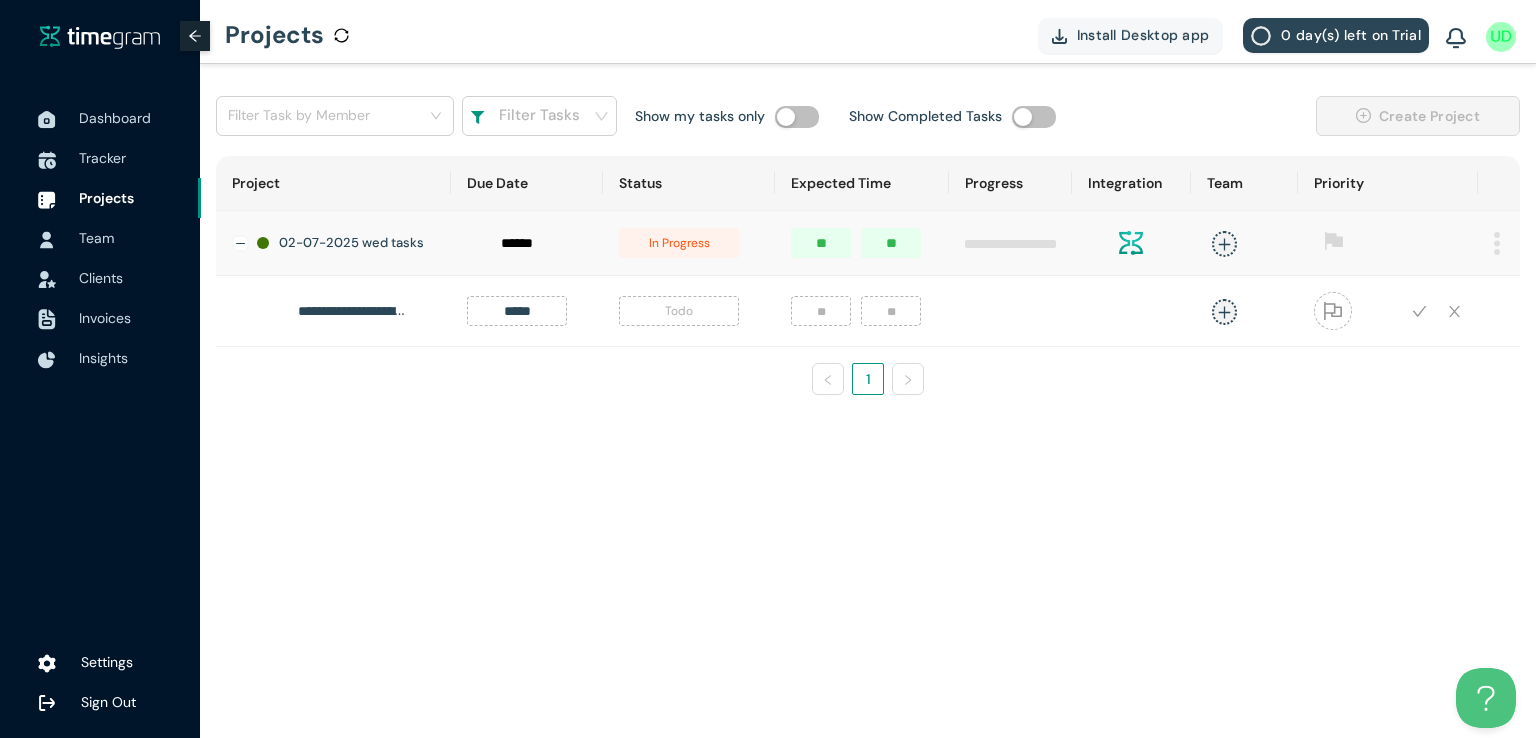 click on "Todo" at bounding box center (679, 311) 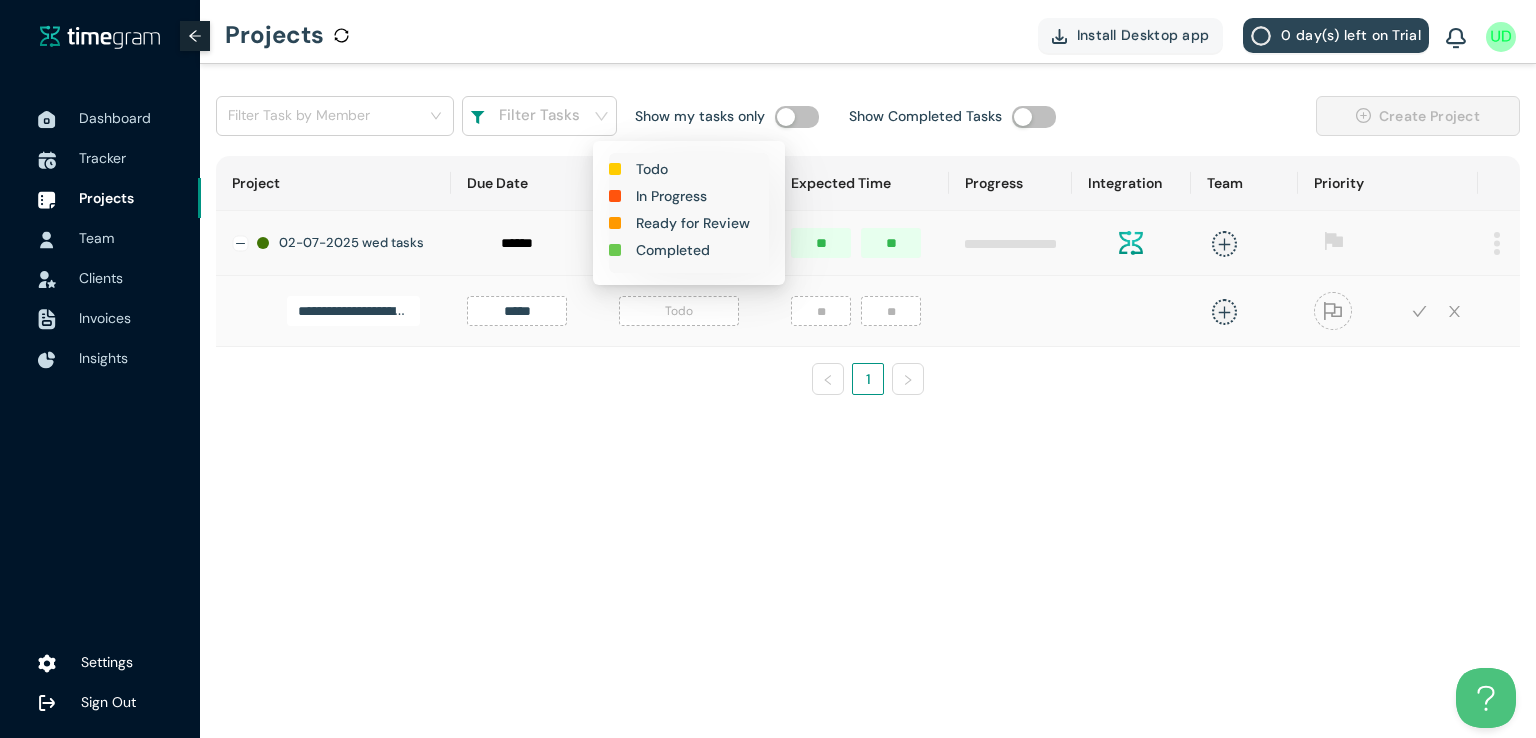 click on "In Progress" at bounding box center [652, 169] 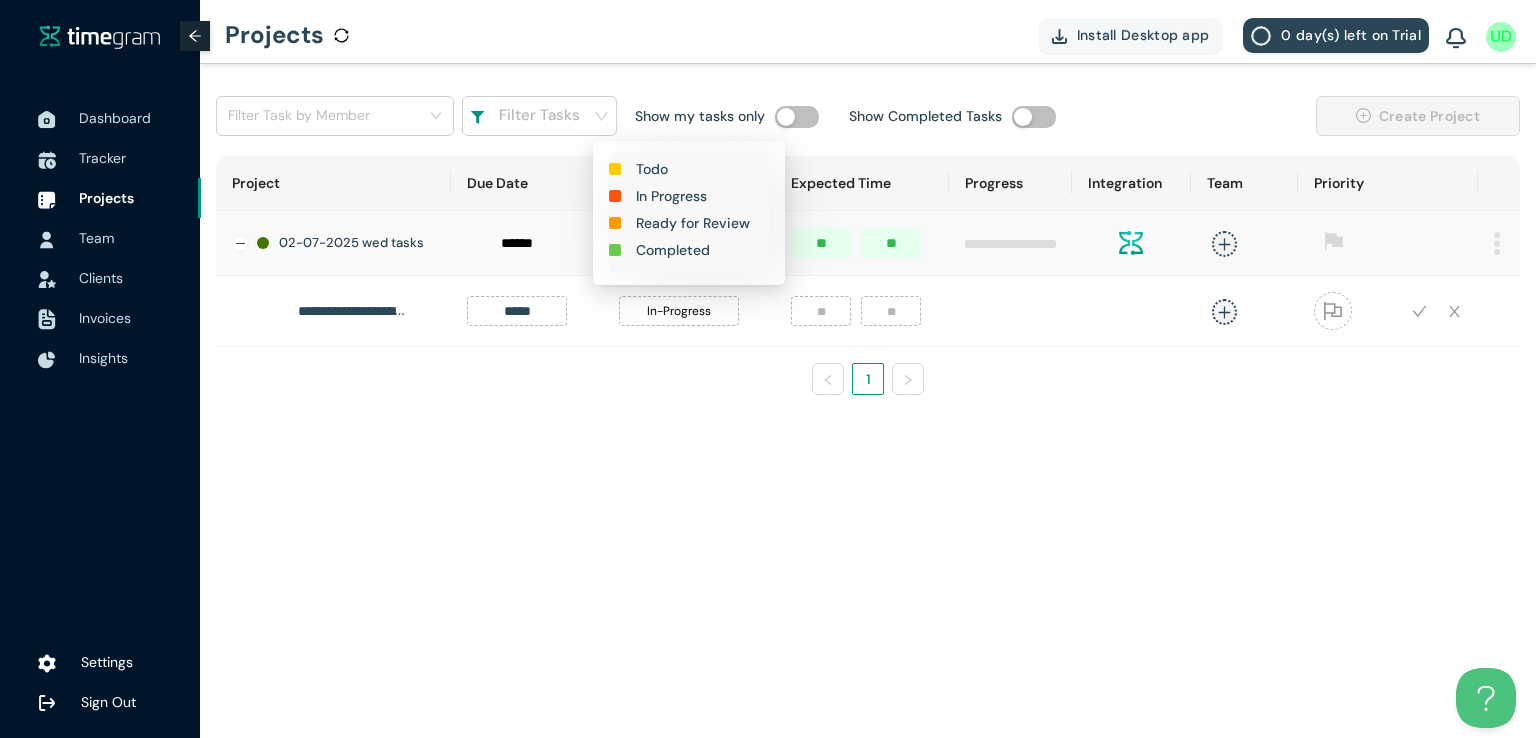 click at bounding box center (821, 311) 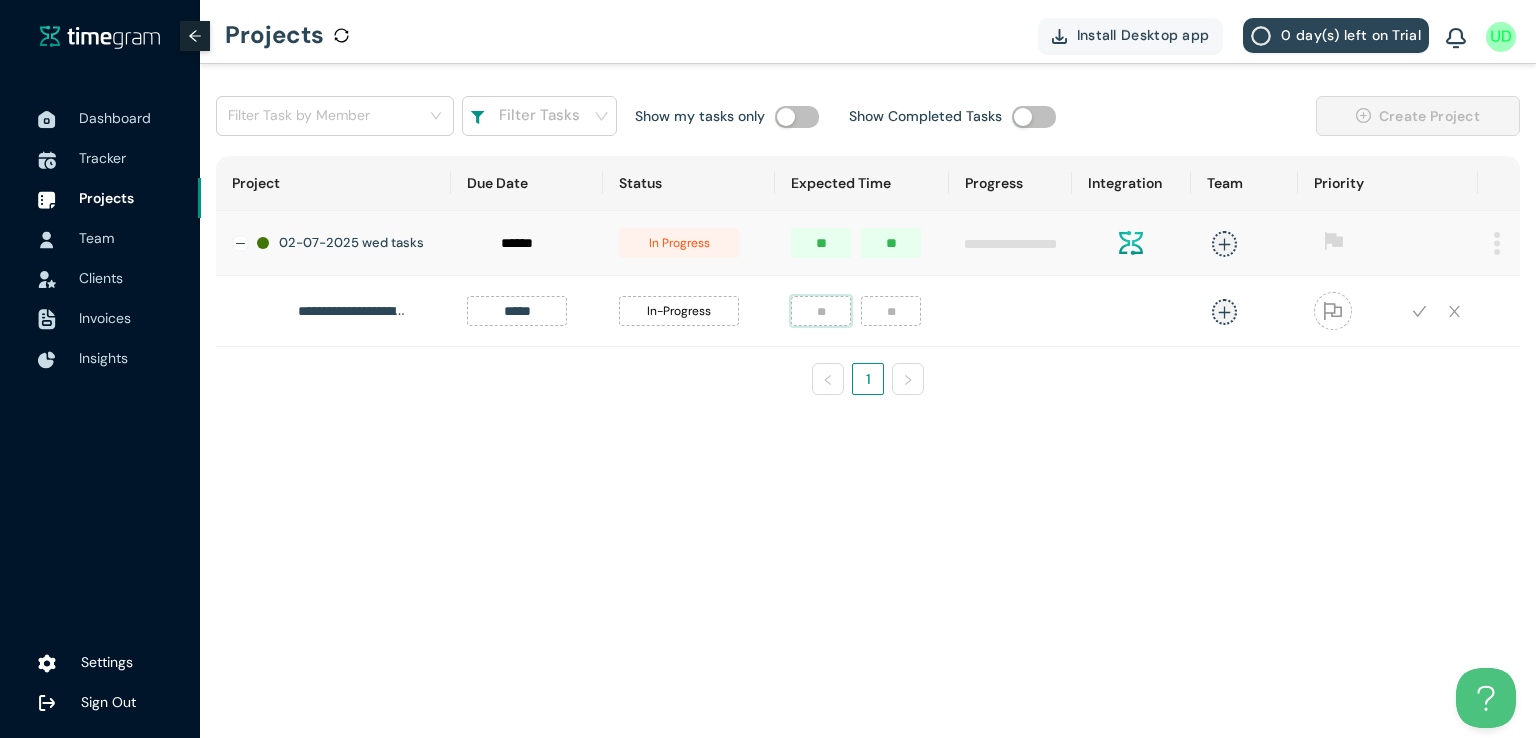 type on "*" 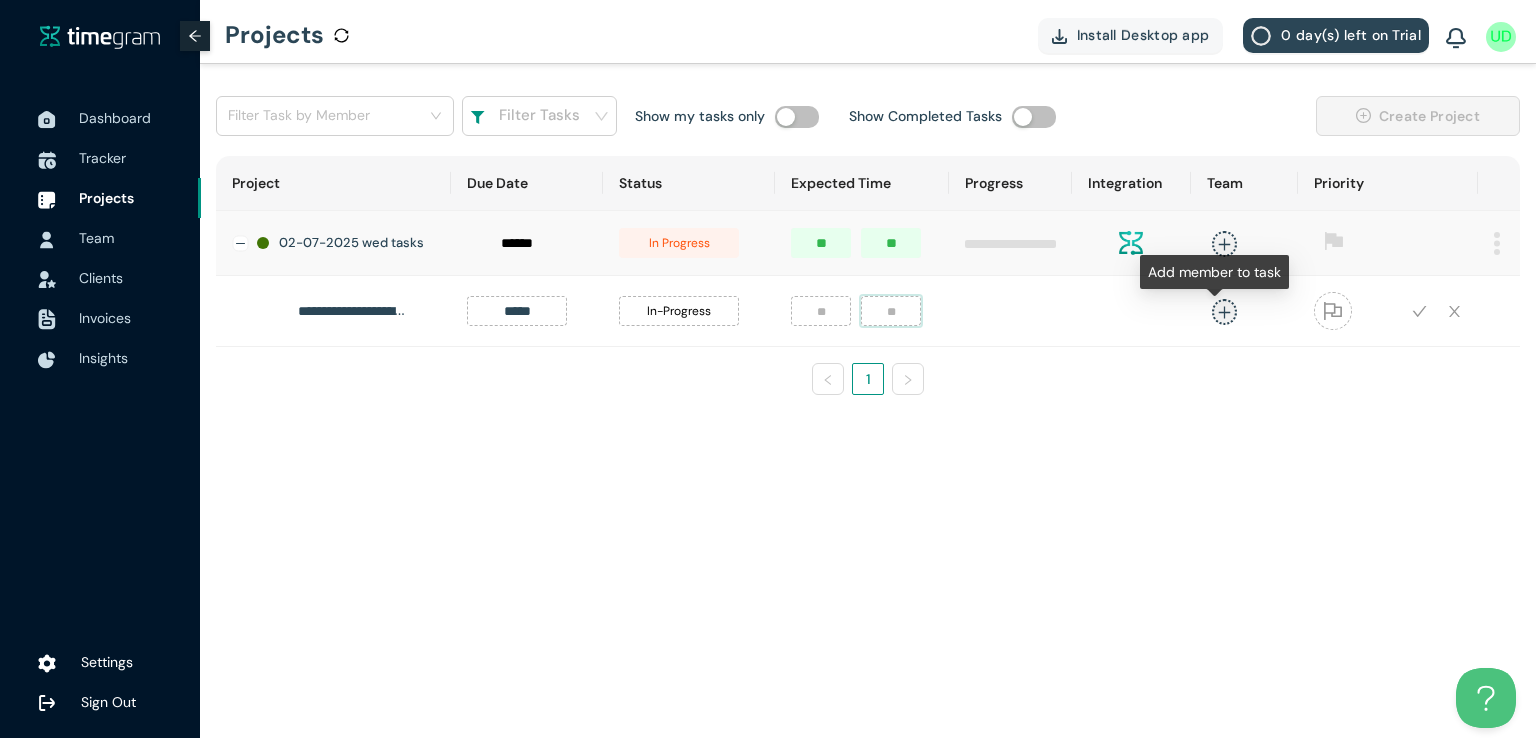type on "**" 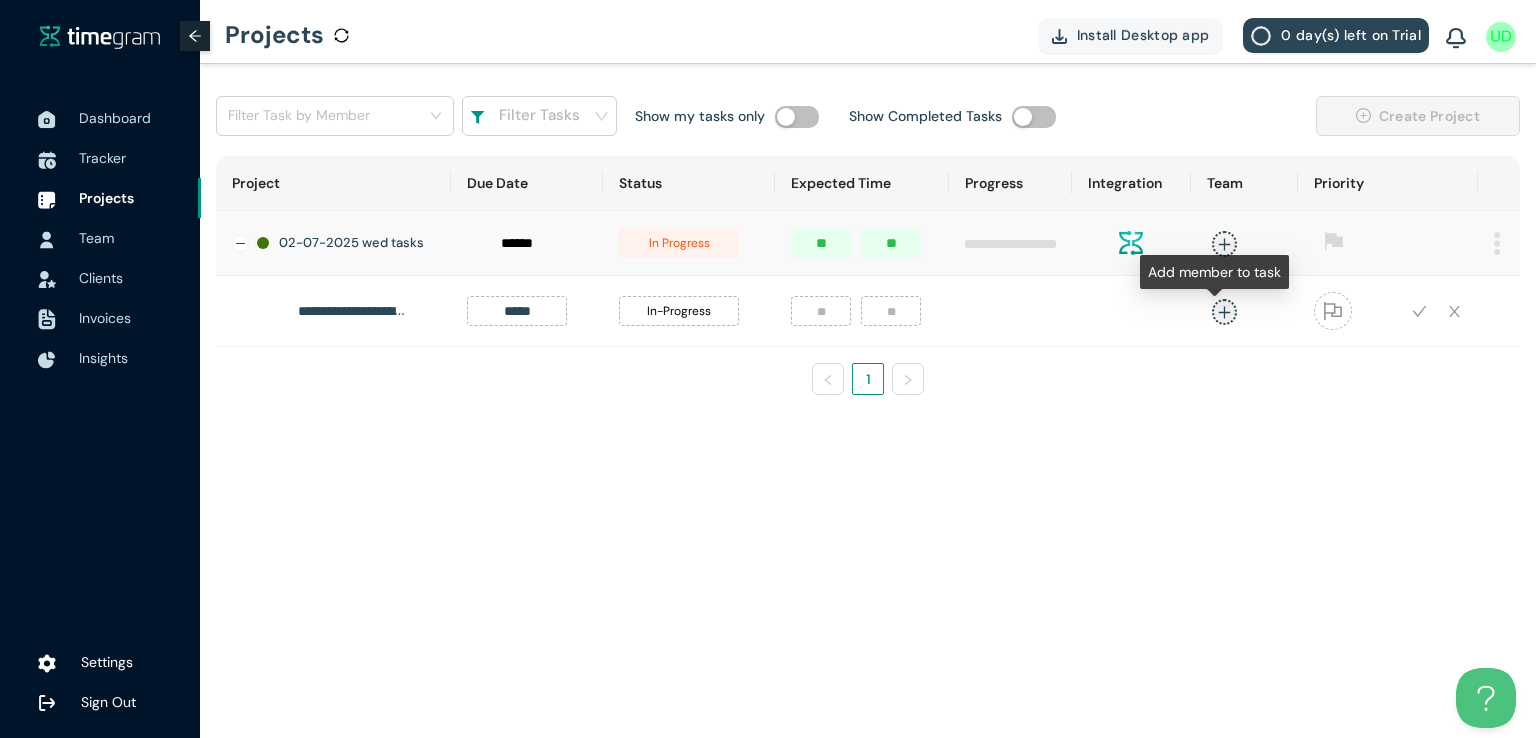 click at bounding box center (1224, 312) 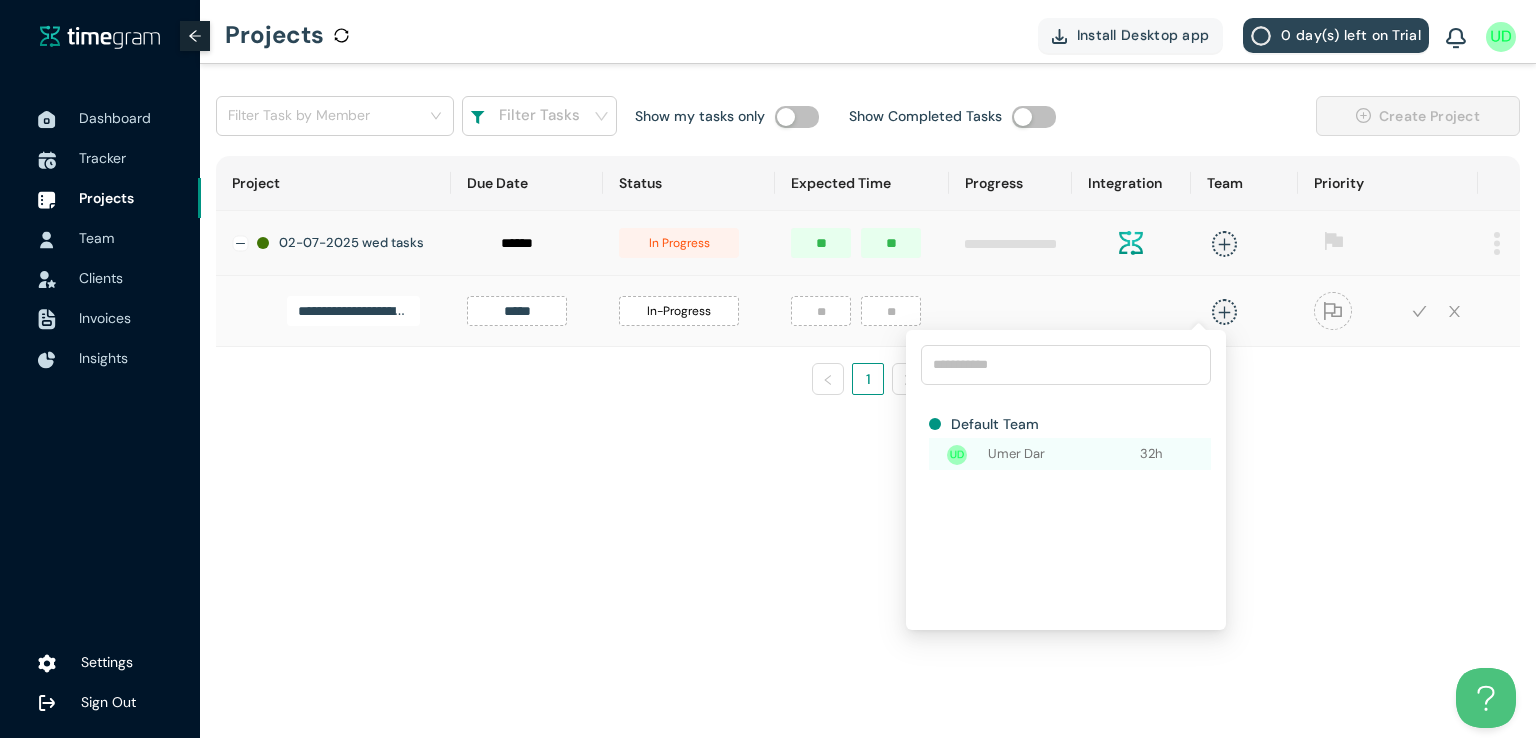 click on "Umer Dar" at bounding box center [1064, 454] 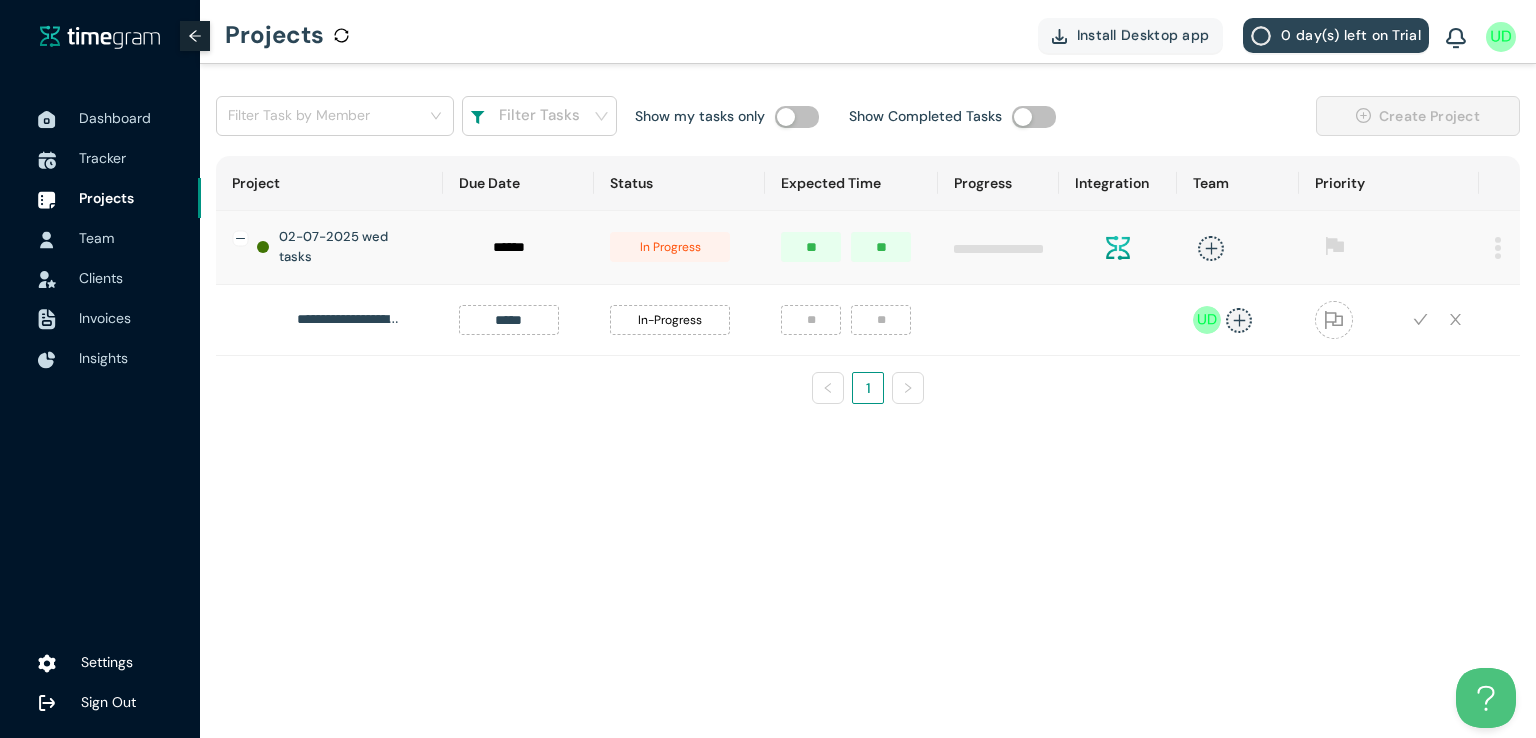 click on "**********" at bounding box center [868, 288] 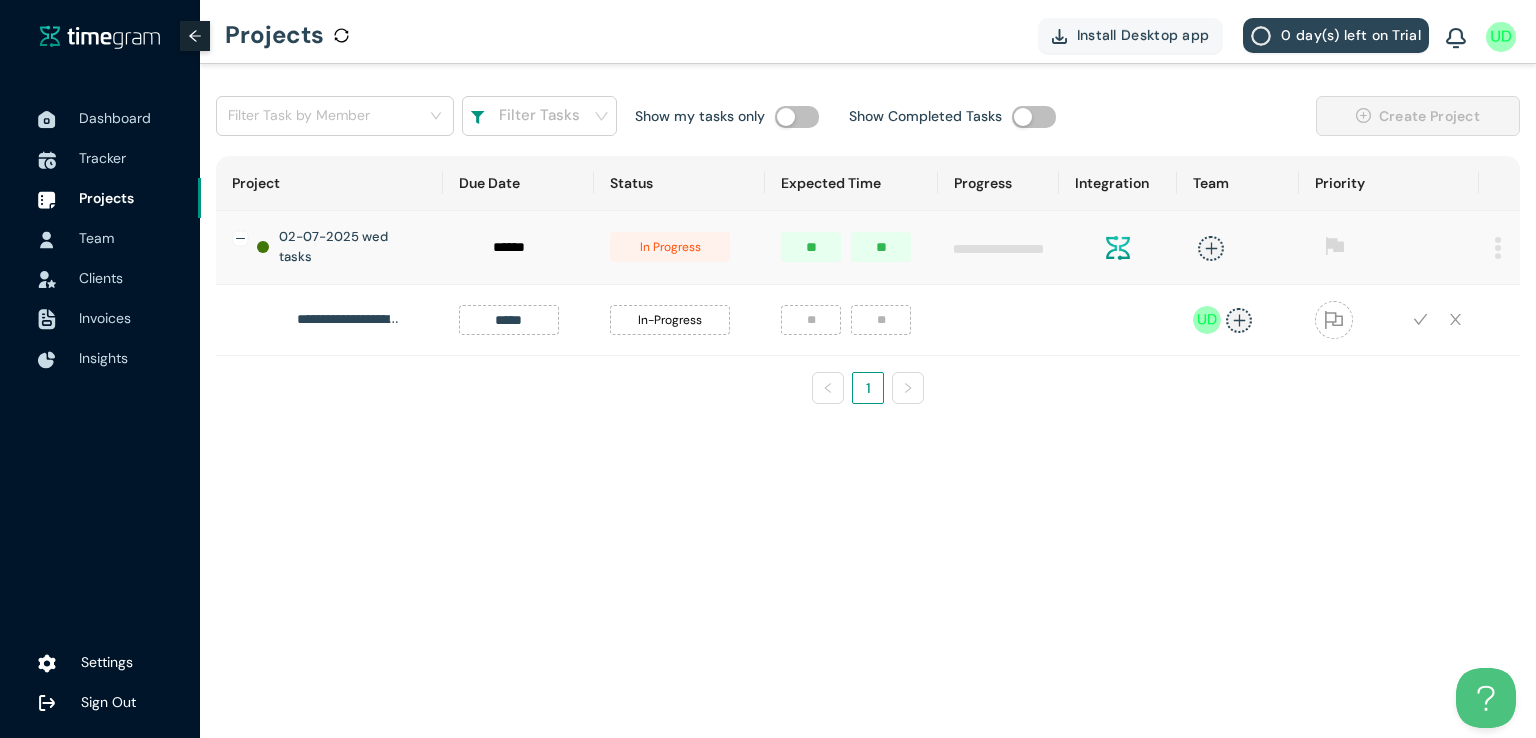click at bounding box center (1420, 319) 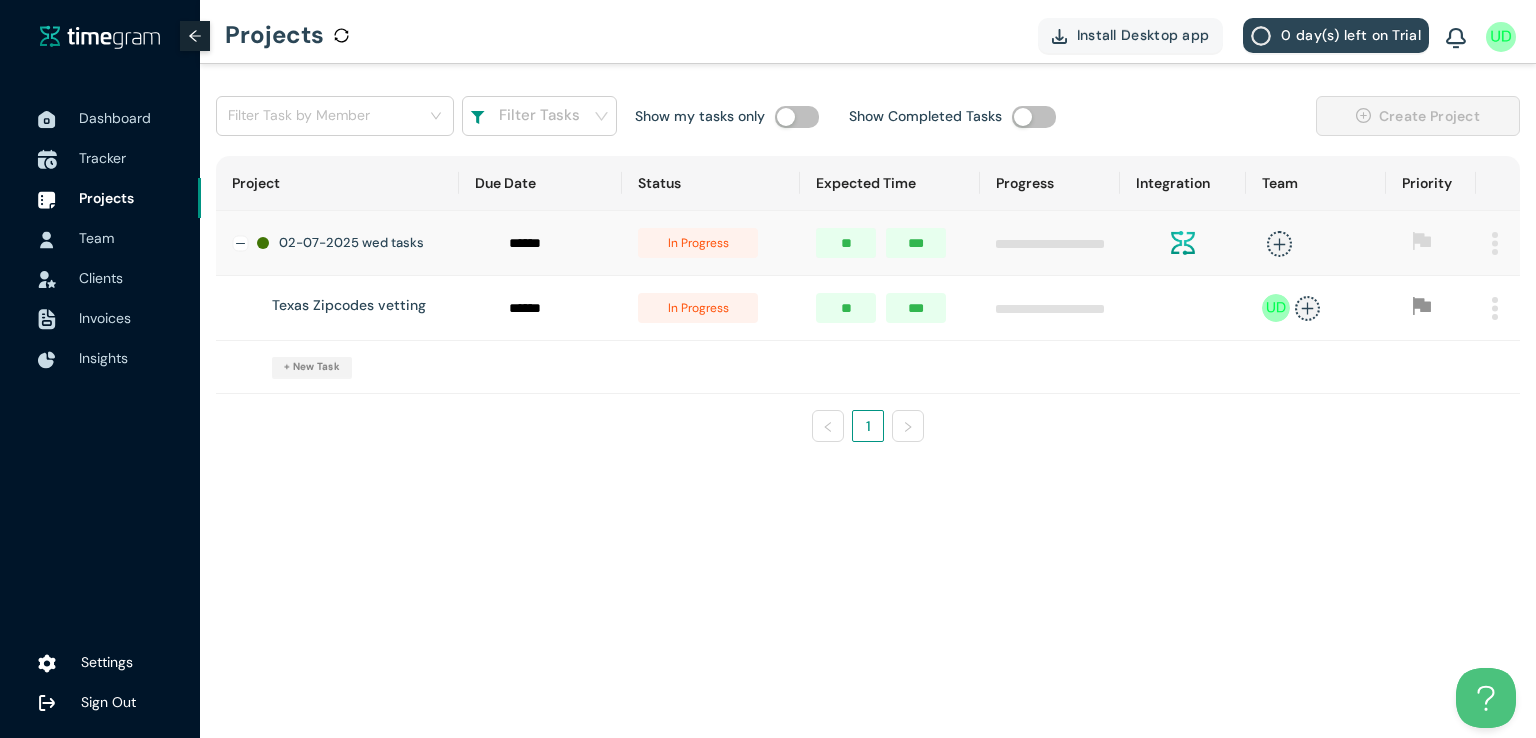 click on "Tracker" at bounding box center (102, 158) 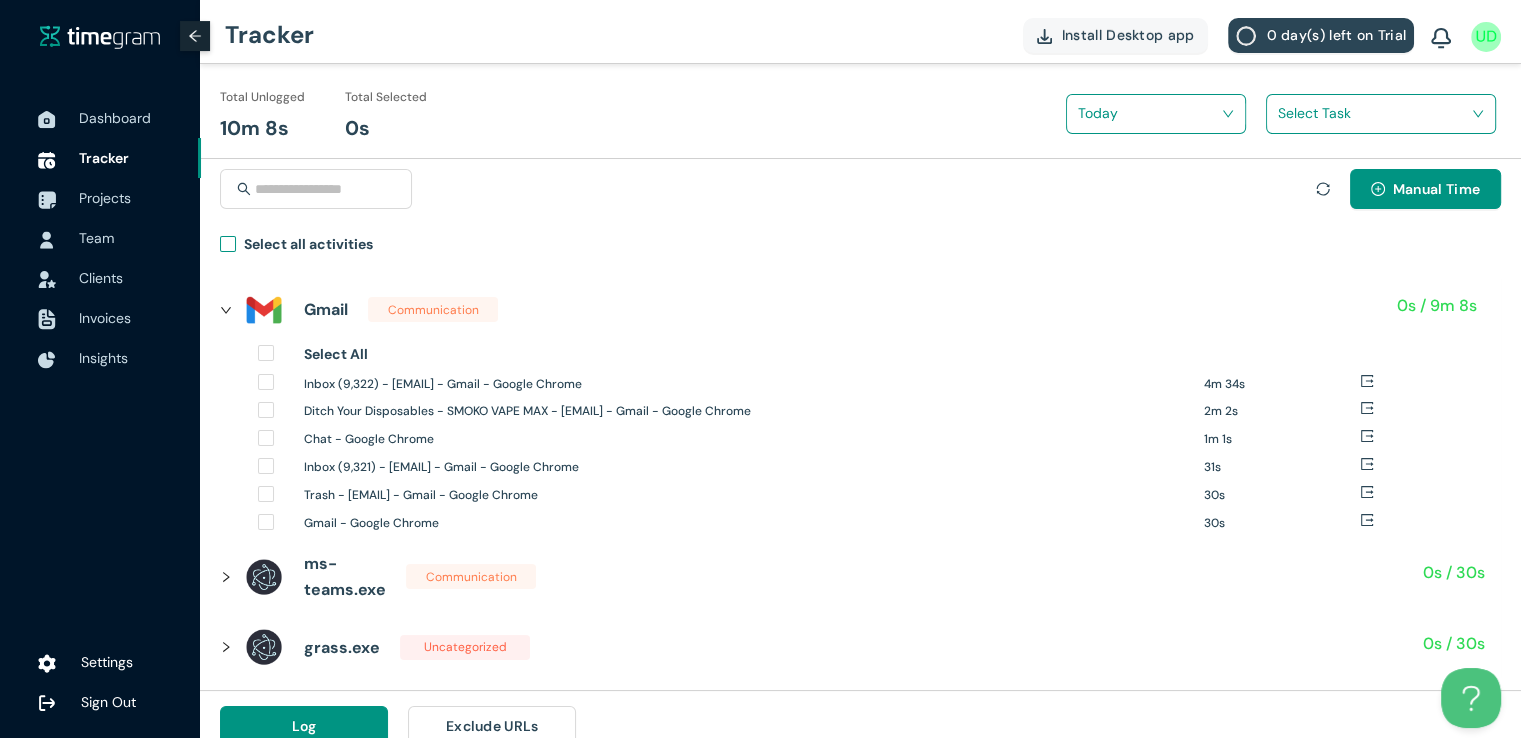 click on "Select all activities" at bounding box center (308, 247) 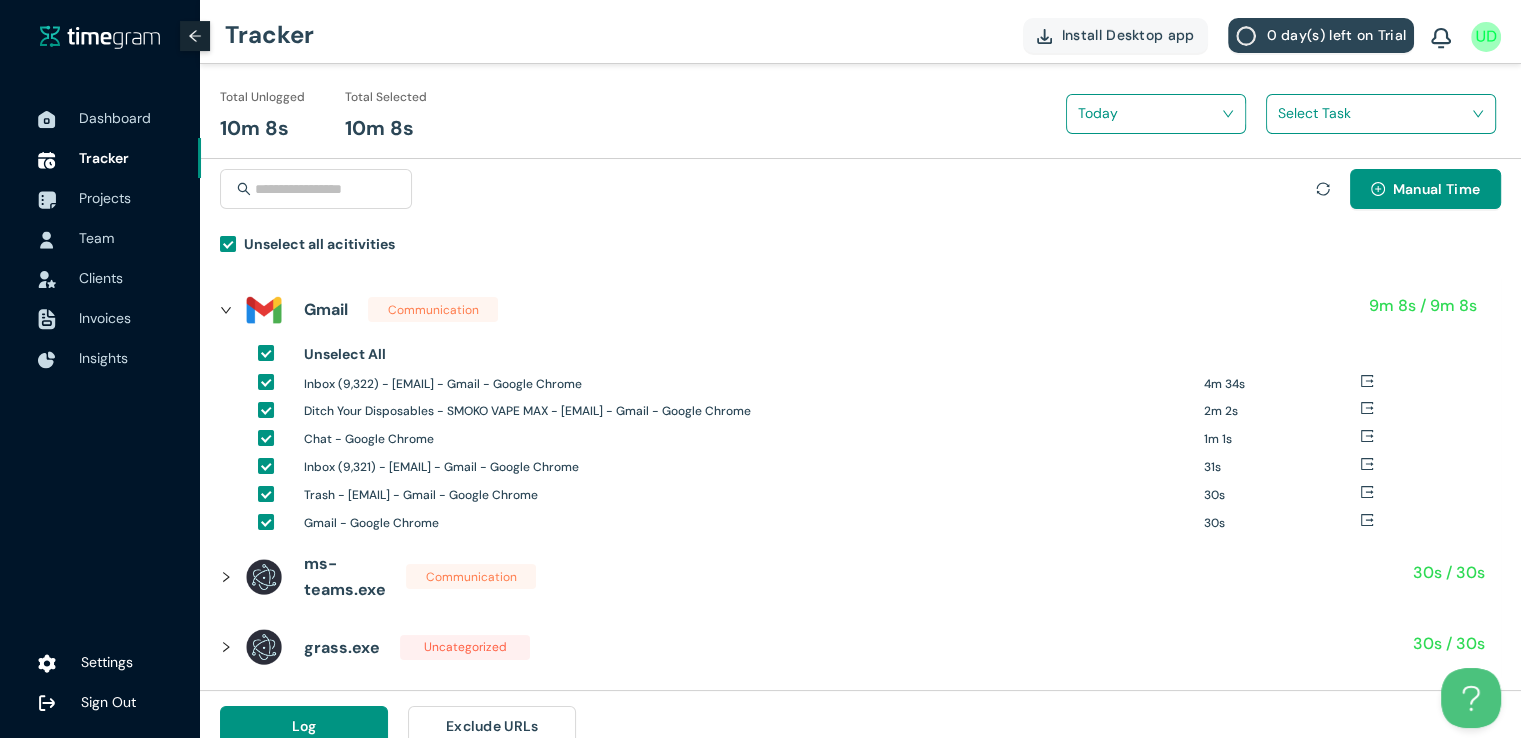 click at bounding box center (1374, 113) 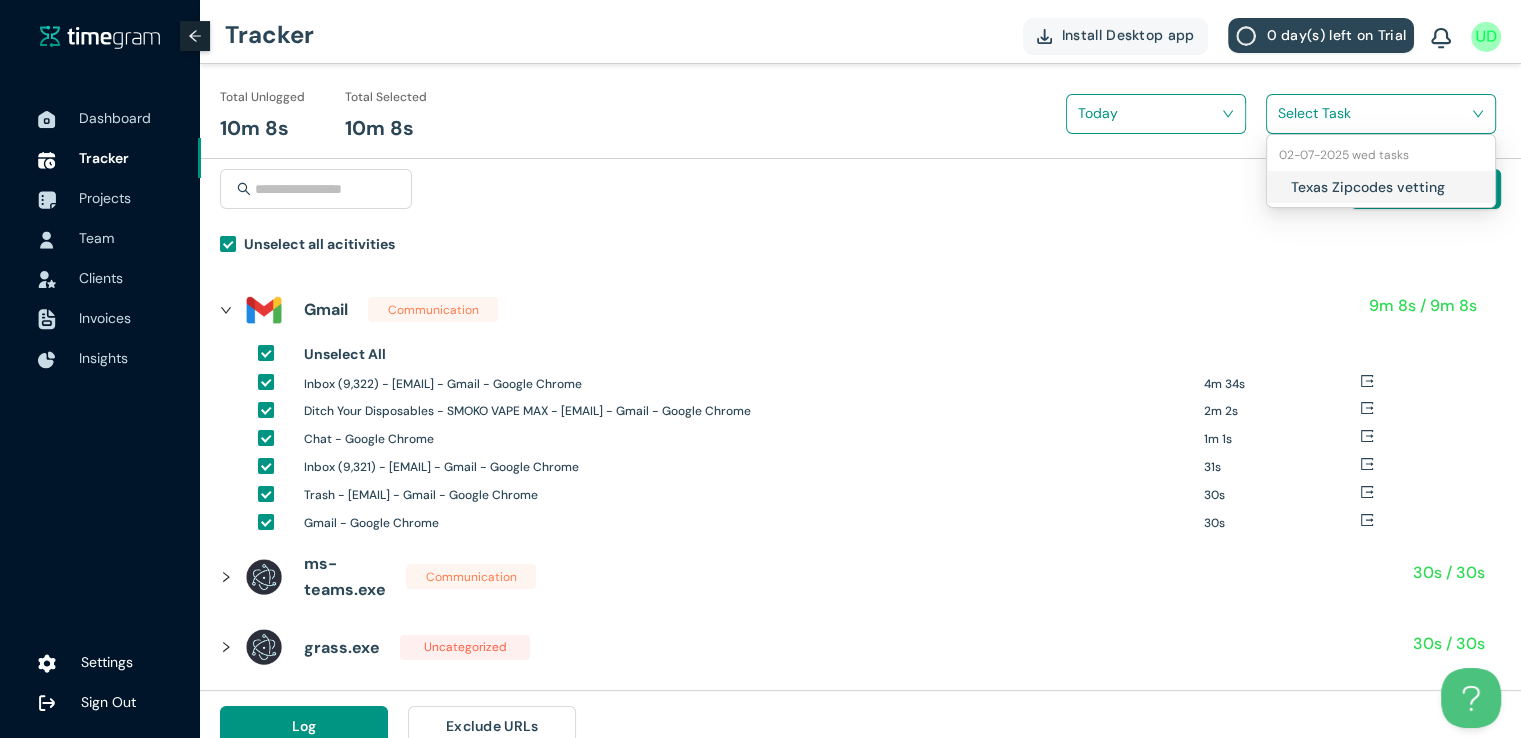 click on "Texas Zipcodes vetting" at bounding box center [1381, 187] 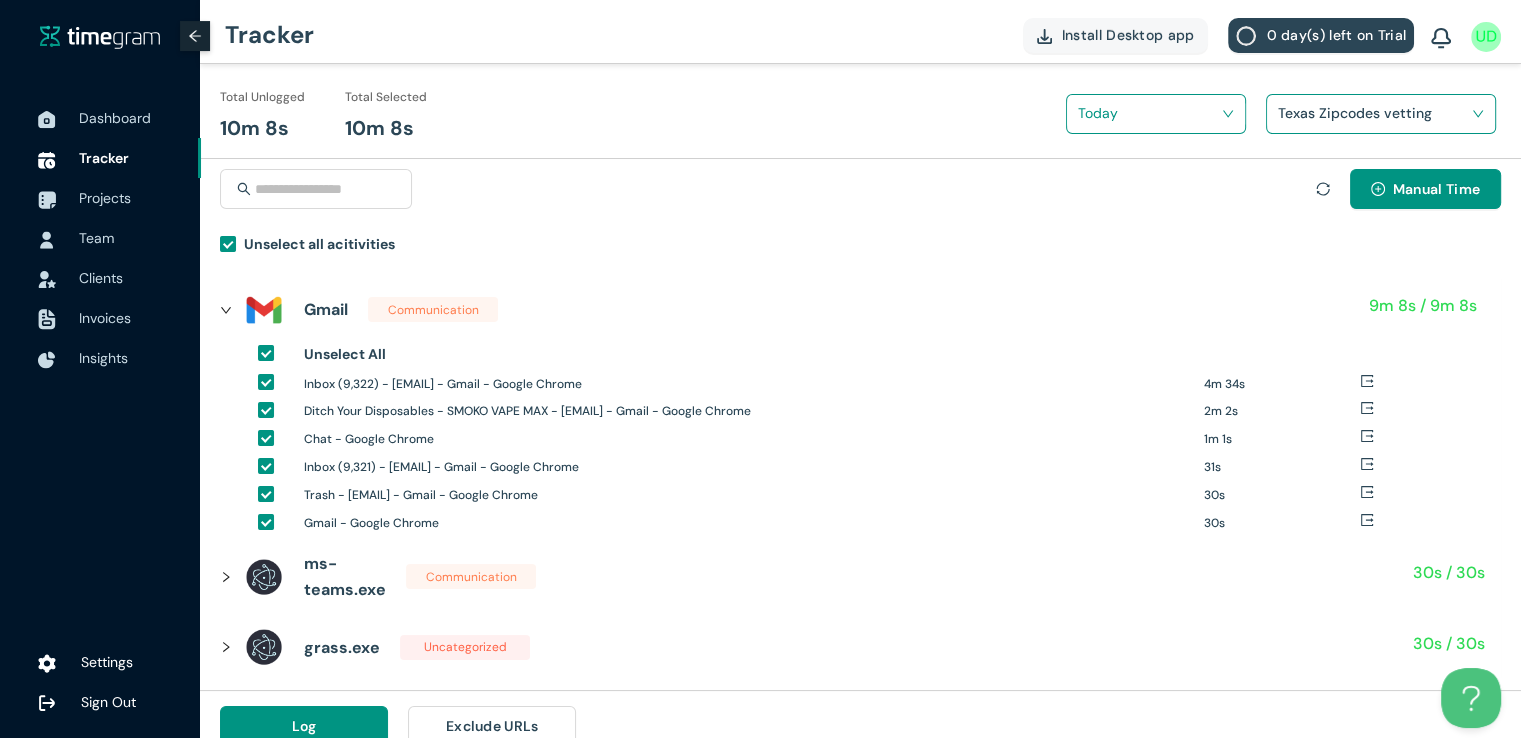 scroll, scrollTop: 23, scrollLeft: 0, axis: vertical 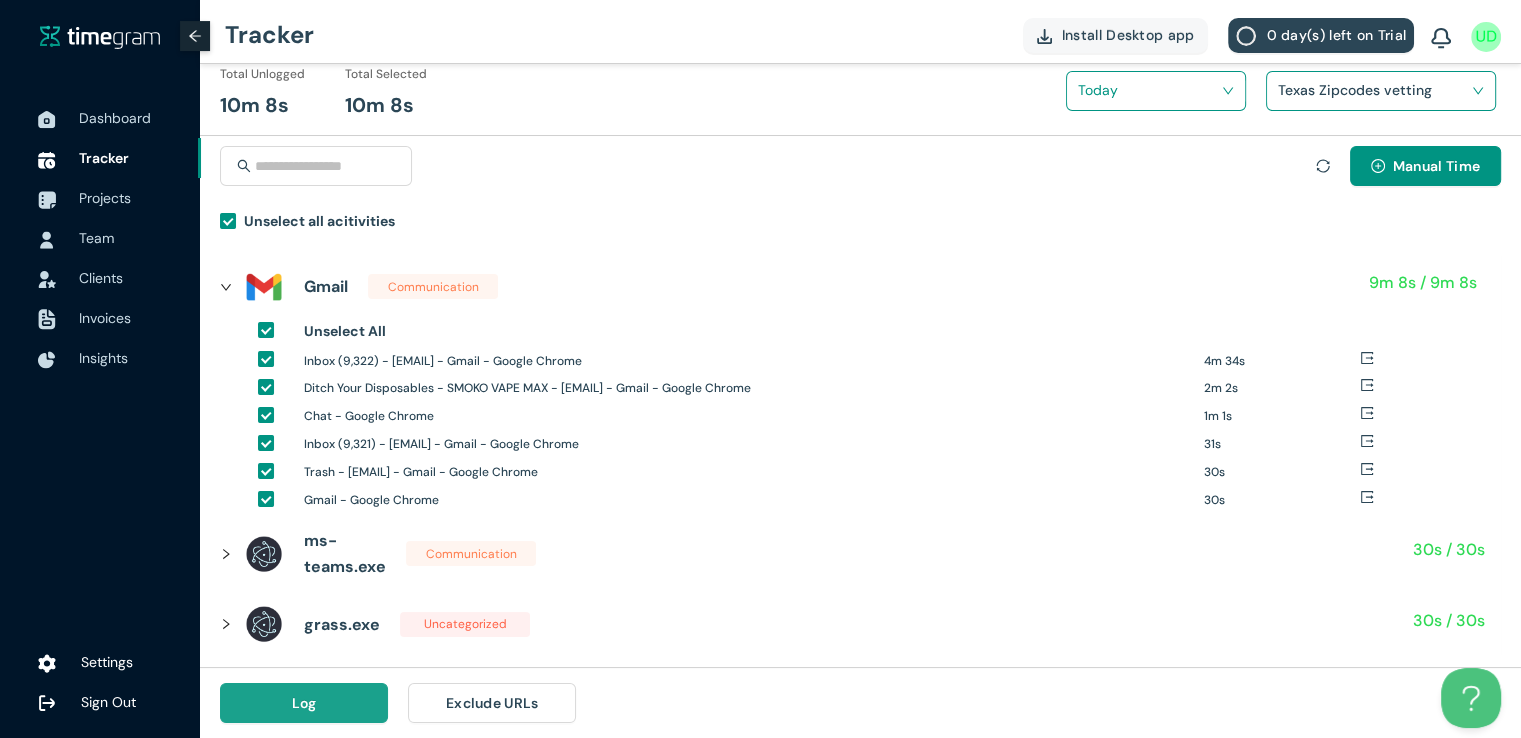 click on "Log" at bounding box center [304, 703] 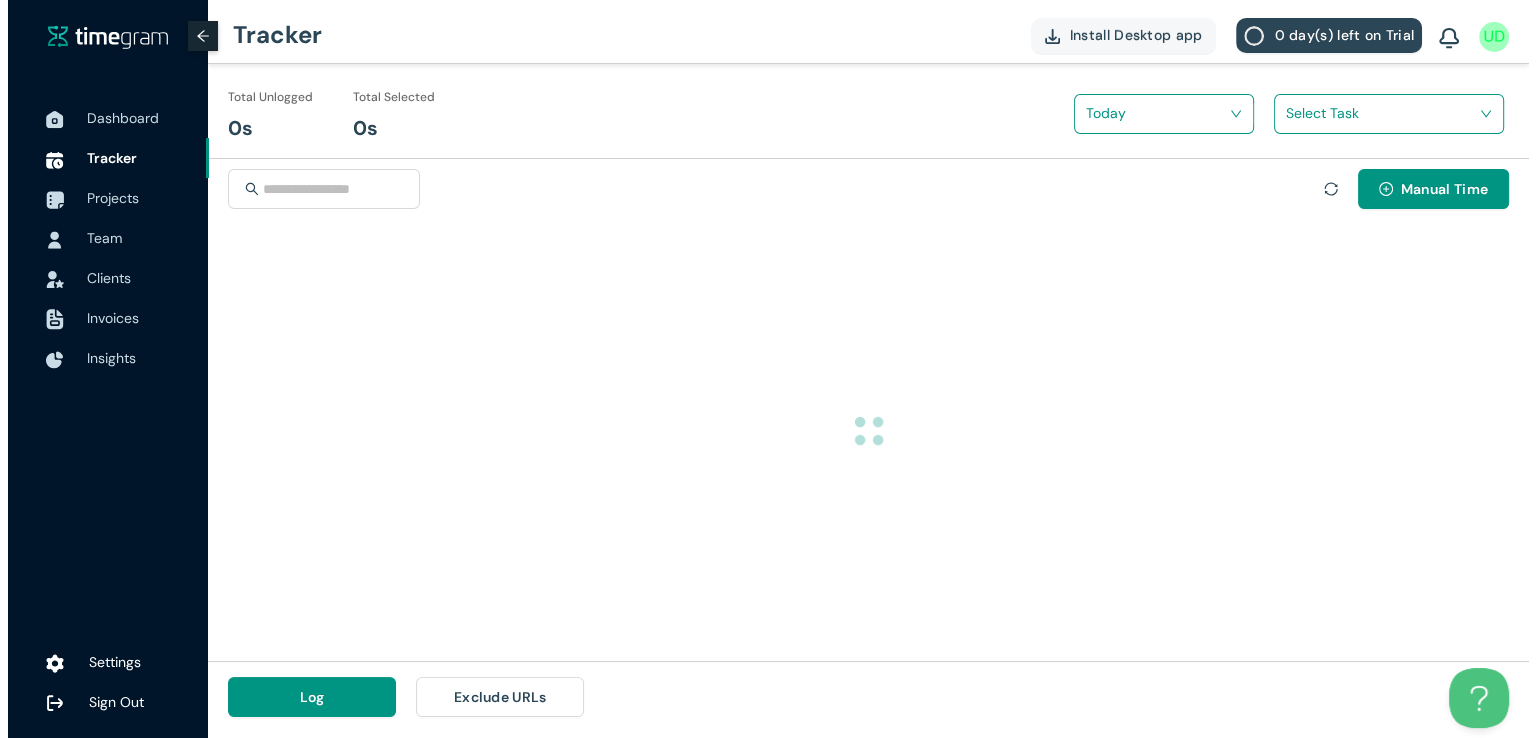 scroll, scrollTop: 0, scrollLeft: 0, axis: both 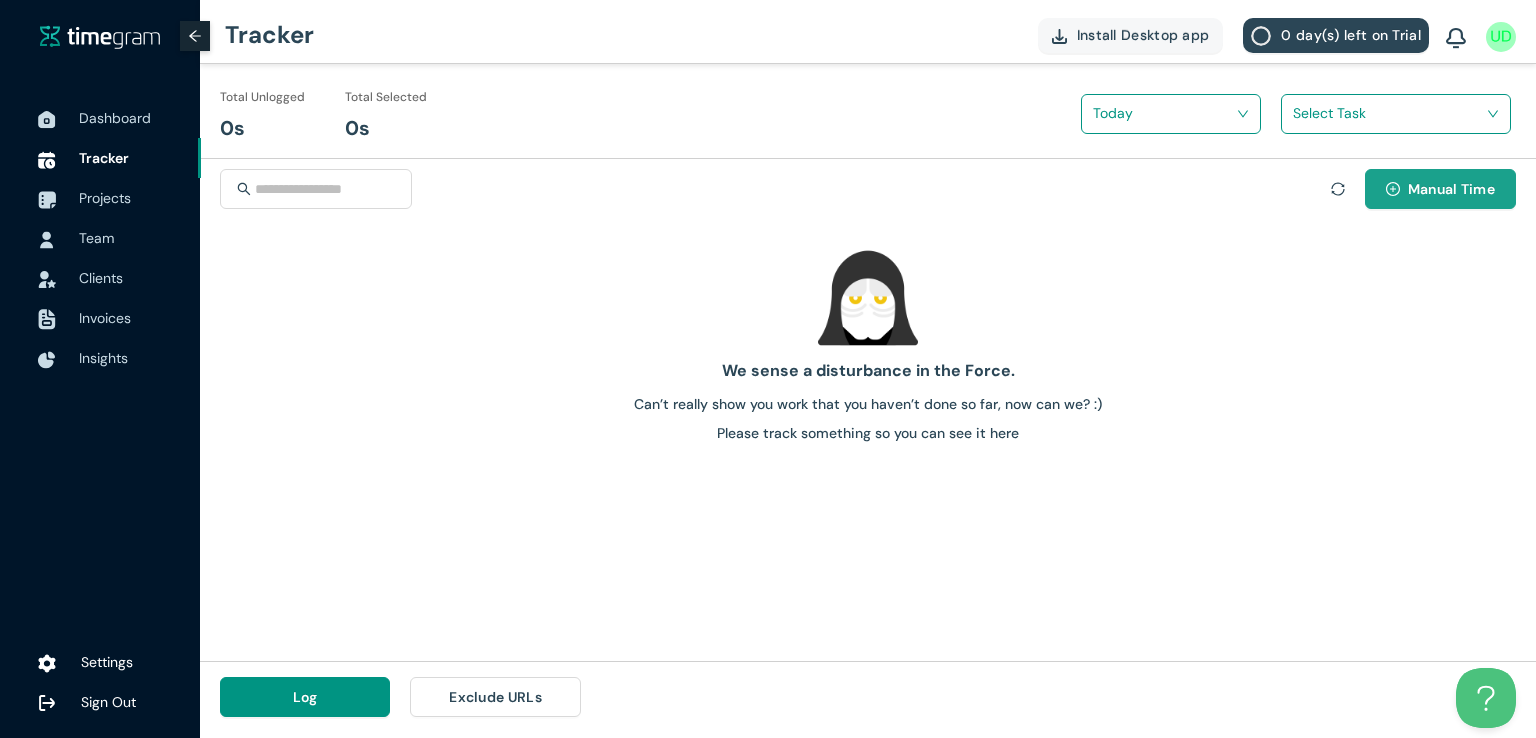 click on "Manual Time" at bounding box center [1451, 189] 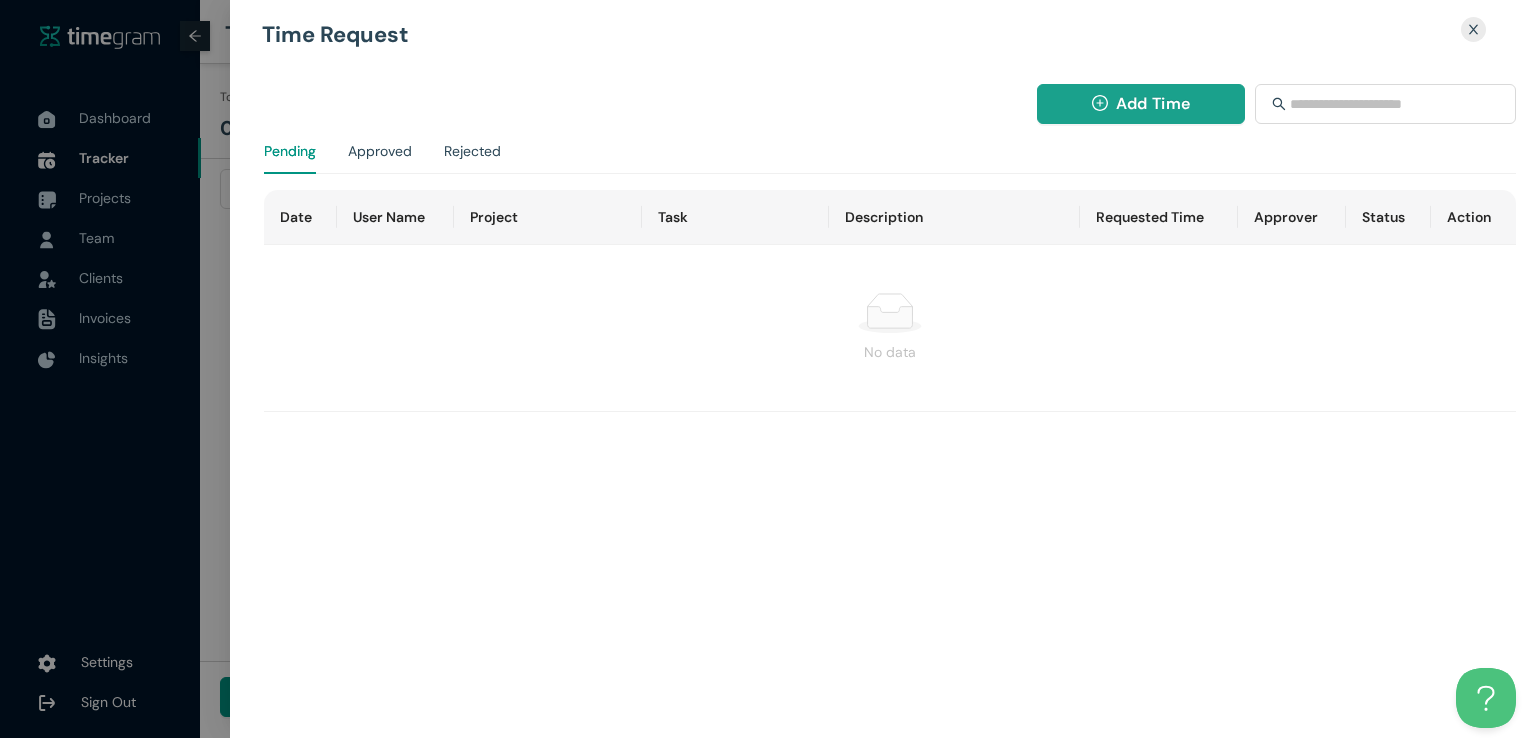 click on "Add Time" at bounding box center [1153, 103] 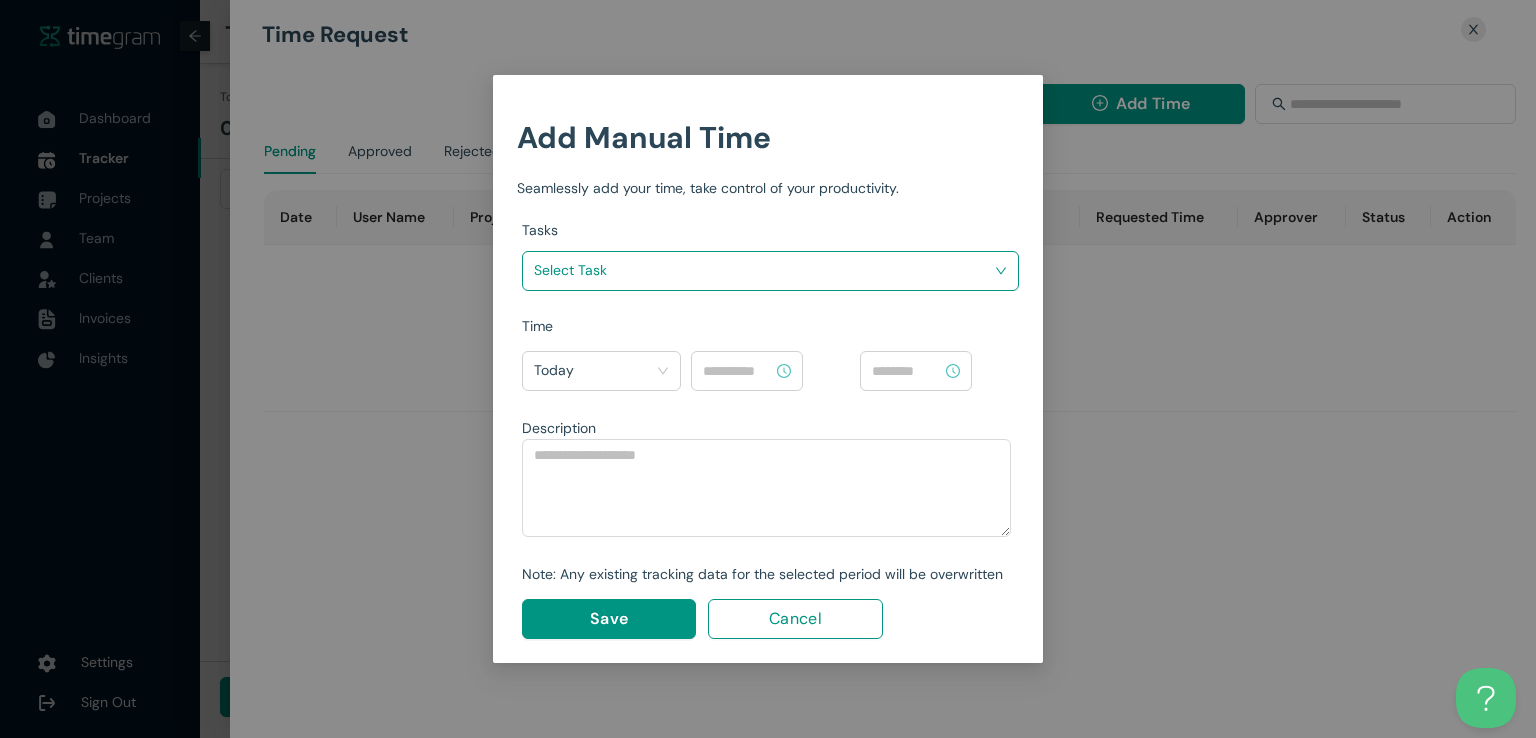 click at bounding box center (763, 270) 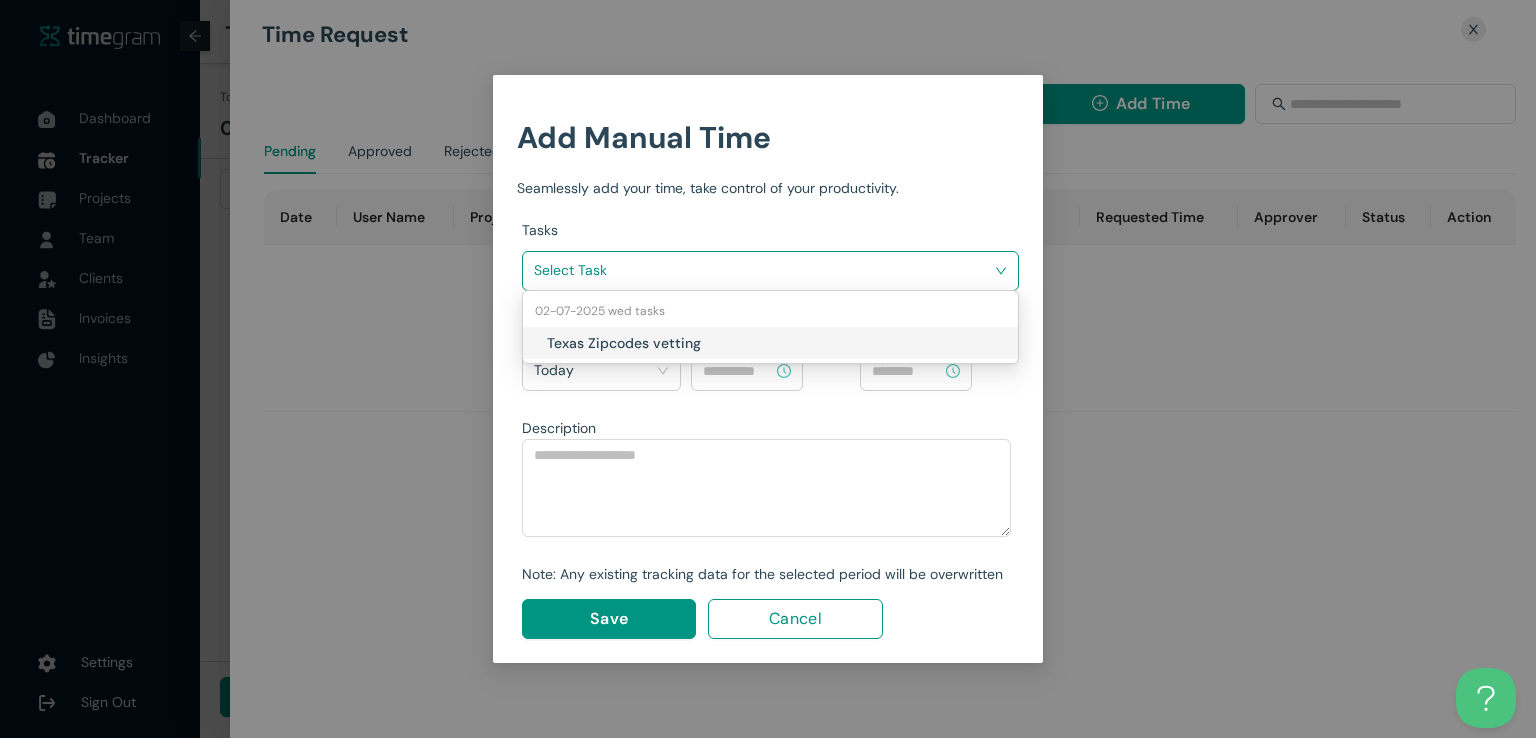click on "Texas Zipcodes vetting" at bounding box center [664, 343] 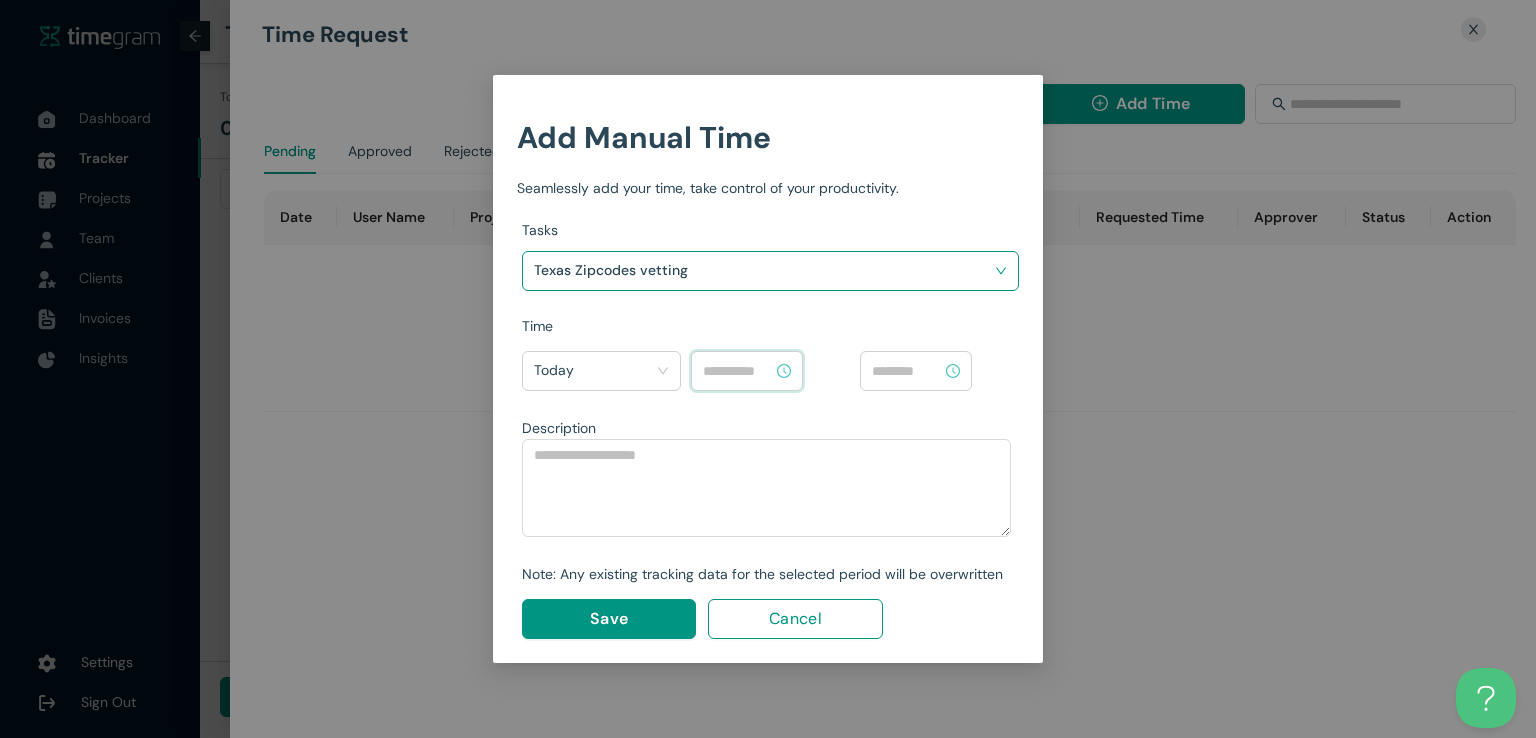 click at bounding box center [738, 371] 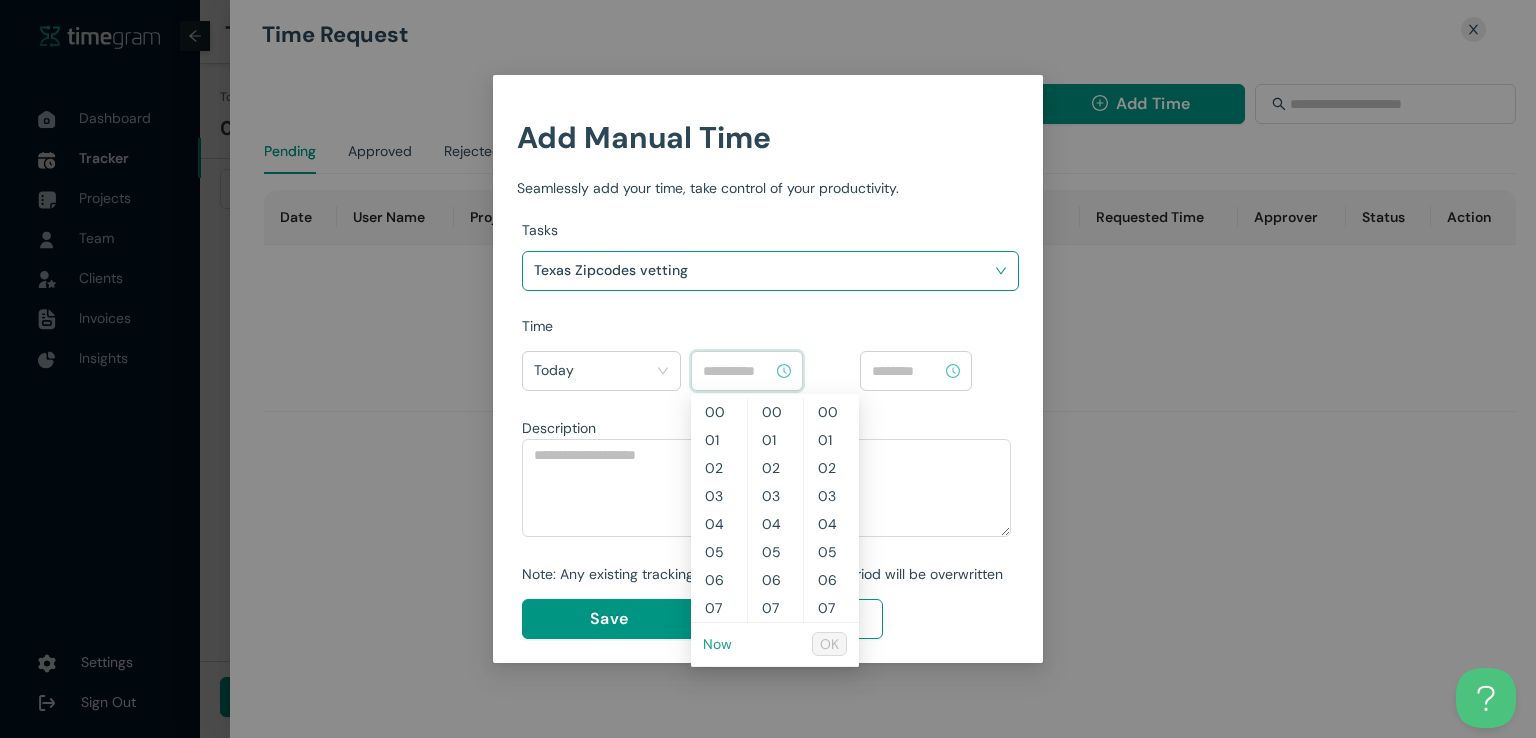 click on "Now" at bounding box center (717, 644) 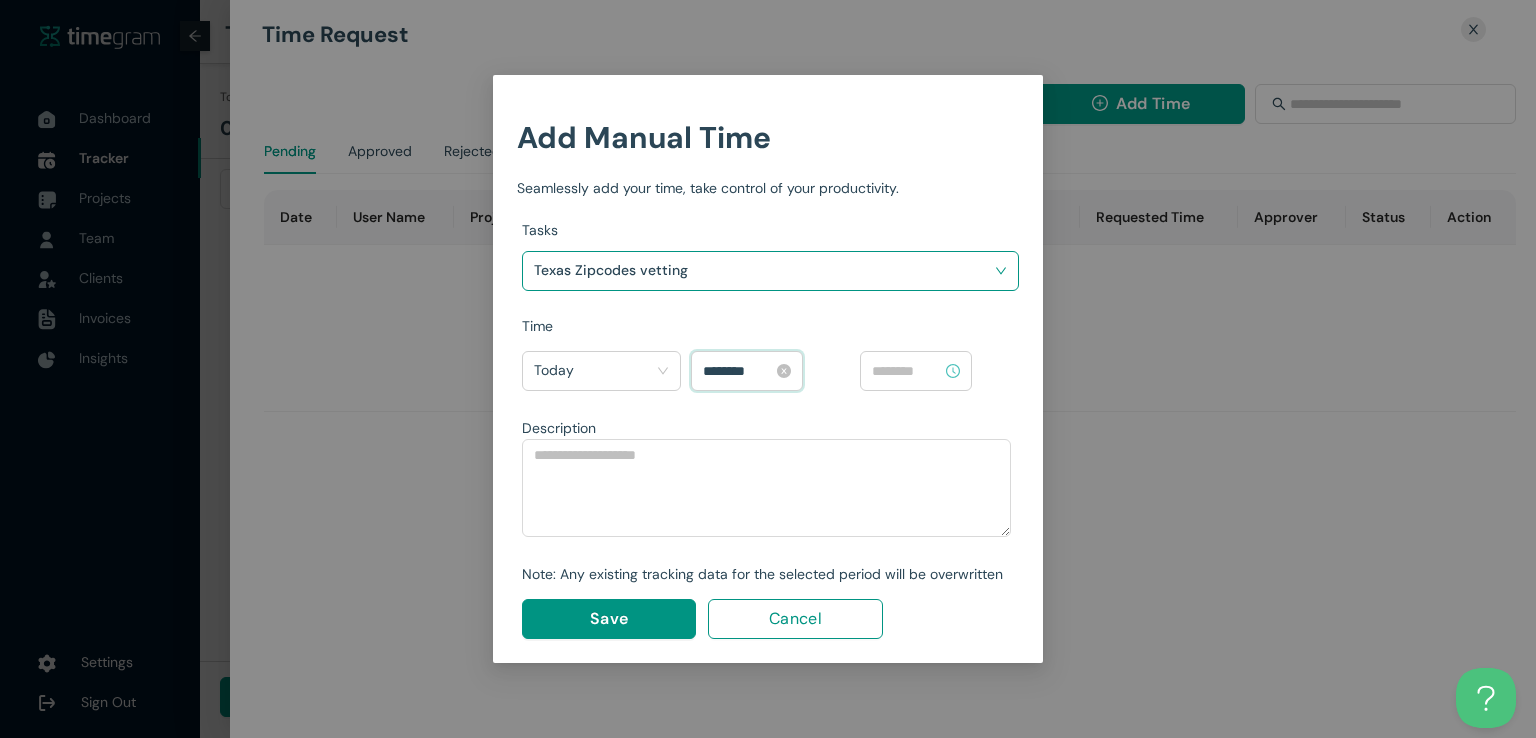 scroll, scrollTop: 364, scrollLeft: 0, axis: vertical 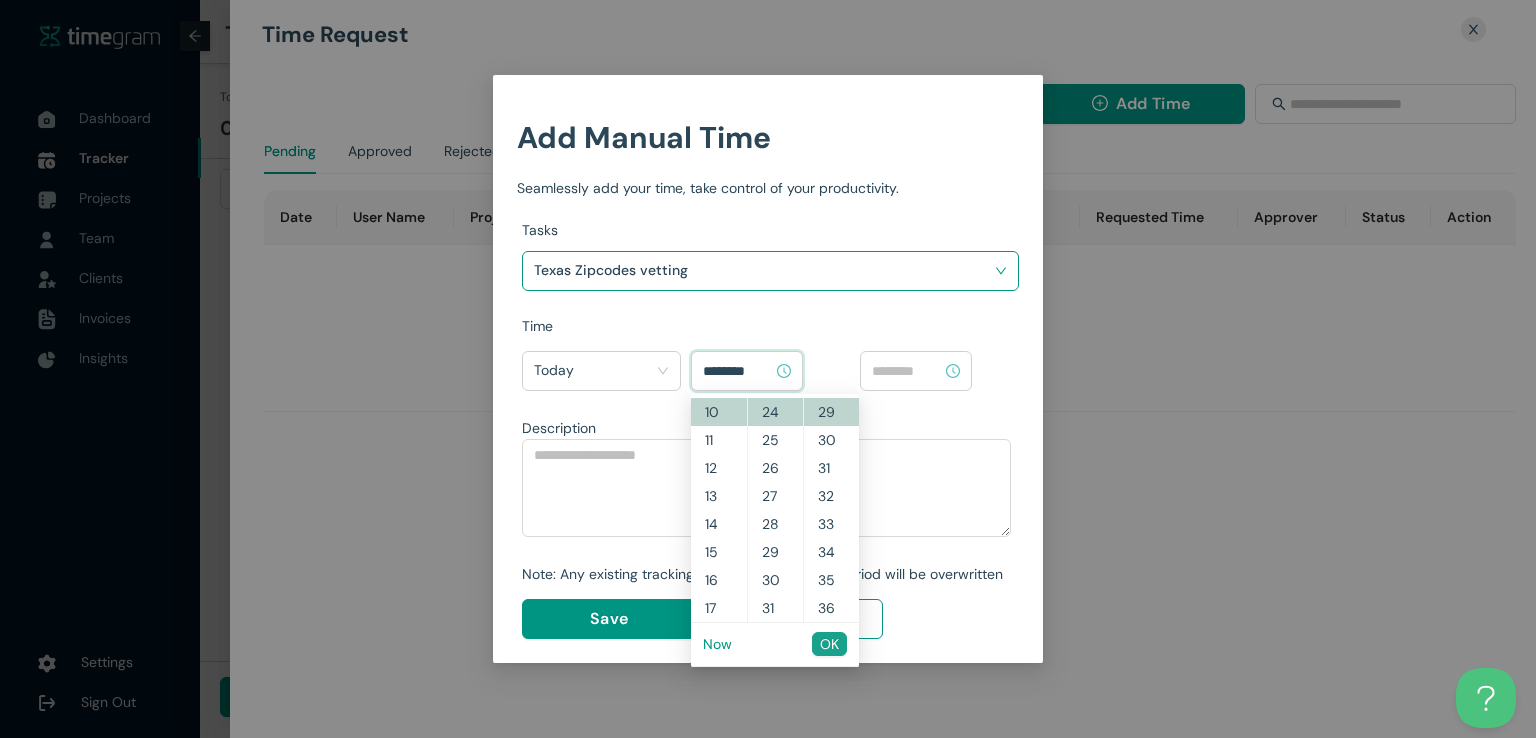 click on "OK" at bounding box center (829, 644) 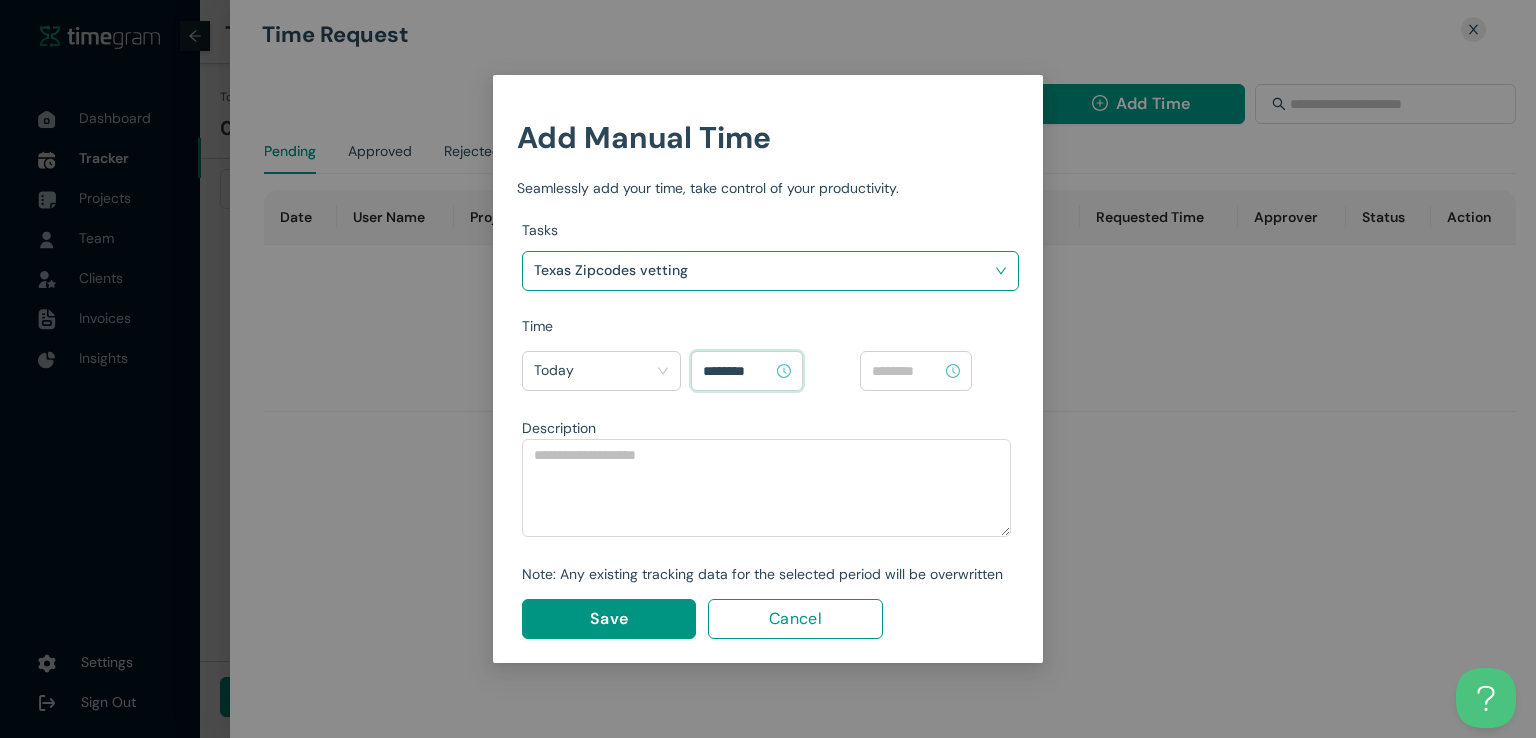 type on "********" 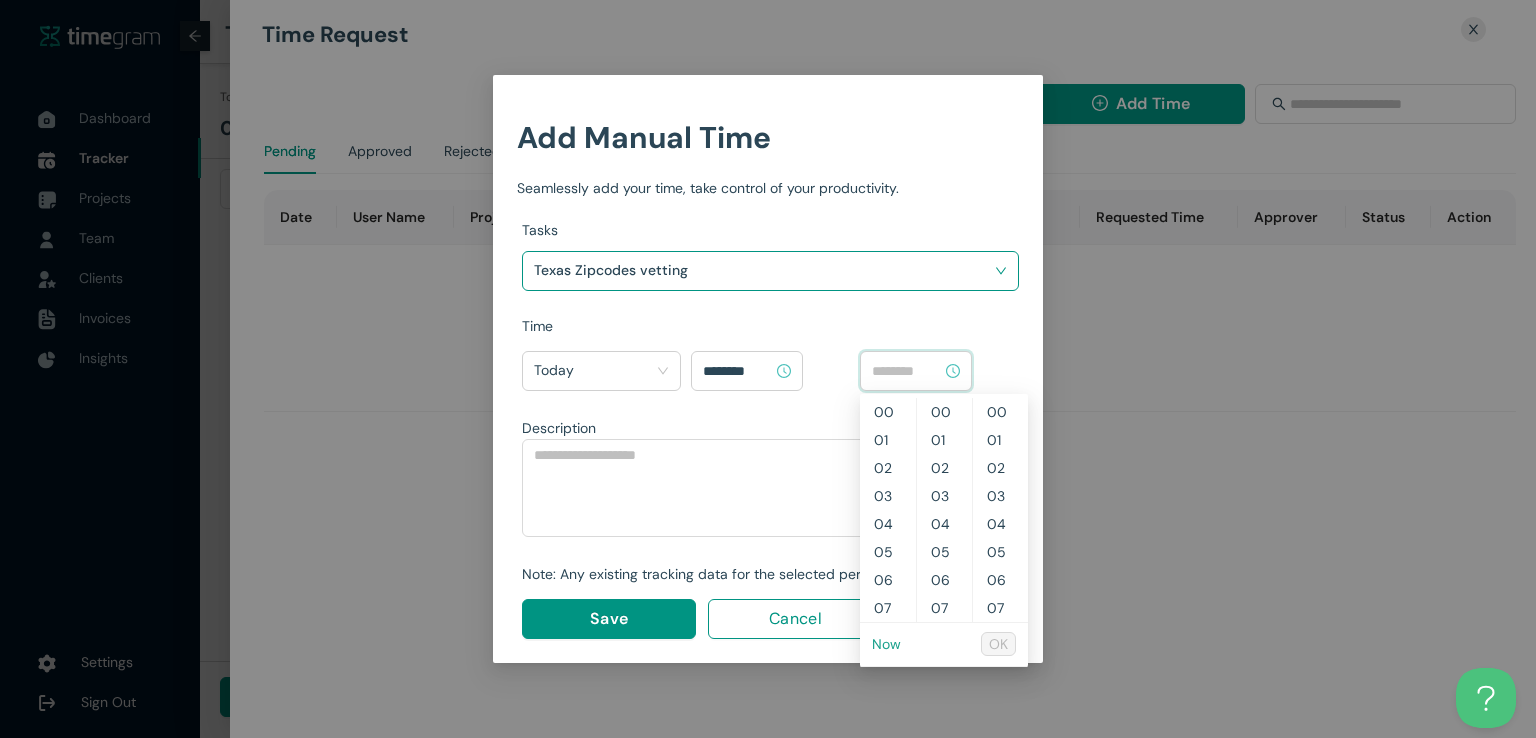 click on "Now" at bounding box center (0, 0) 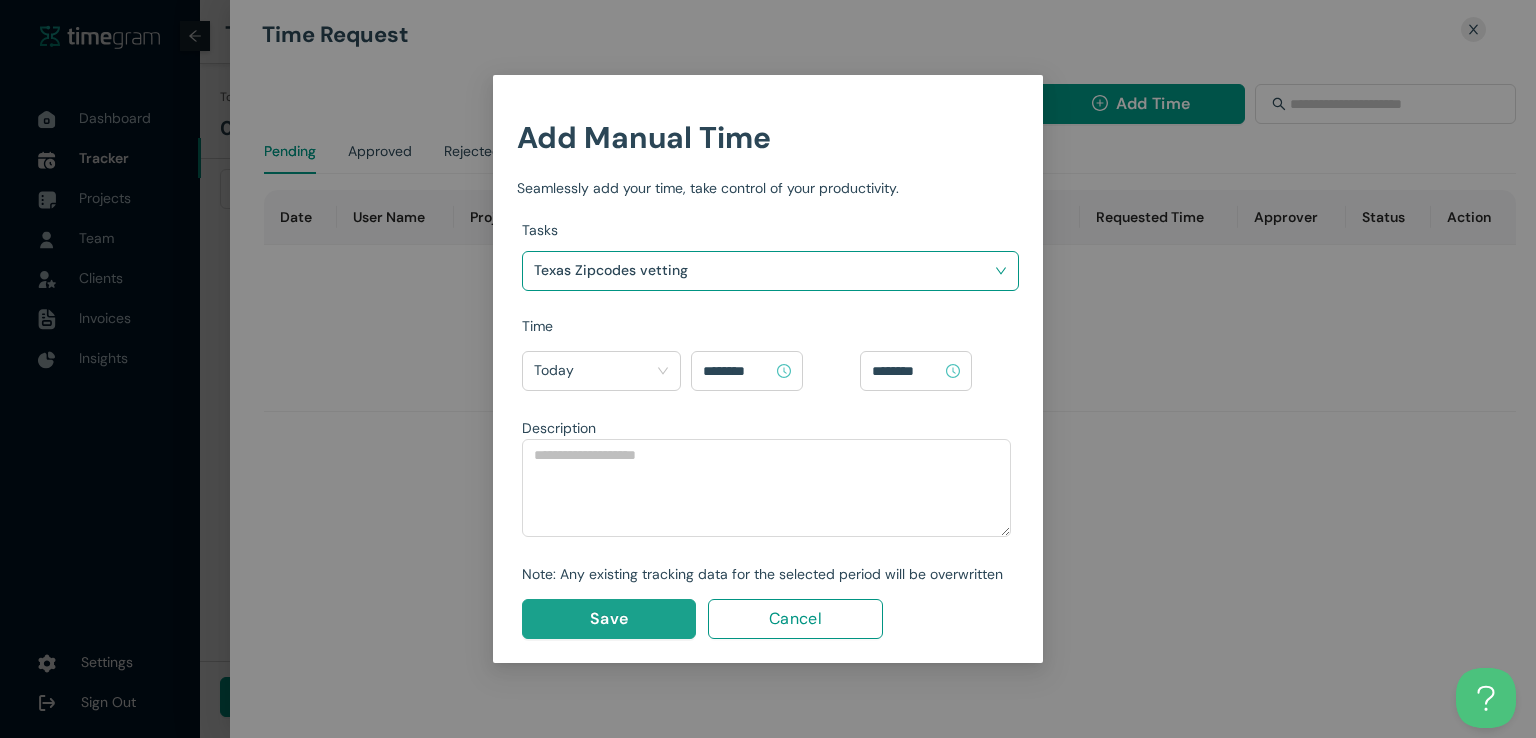 click on "Save" at bounding box center [609, 618] 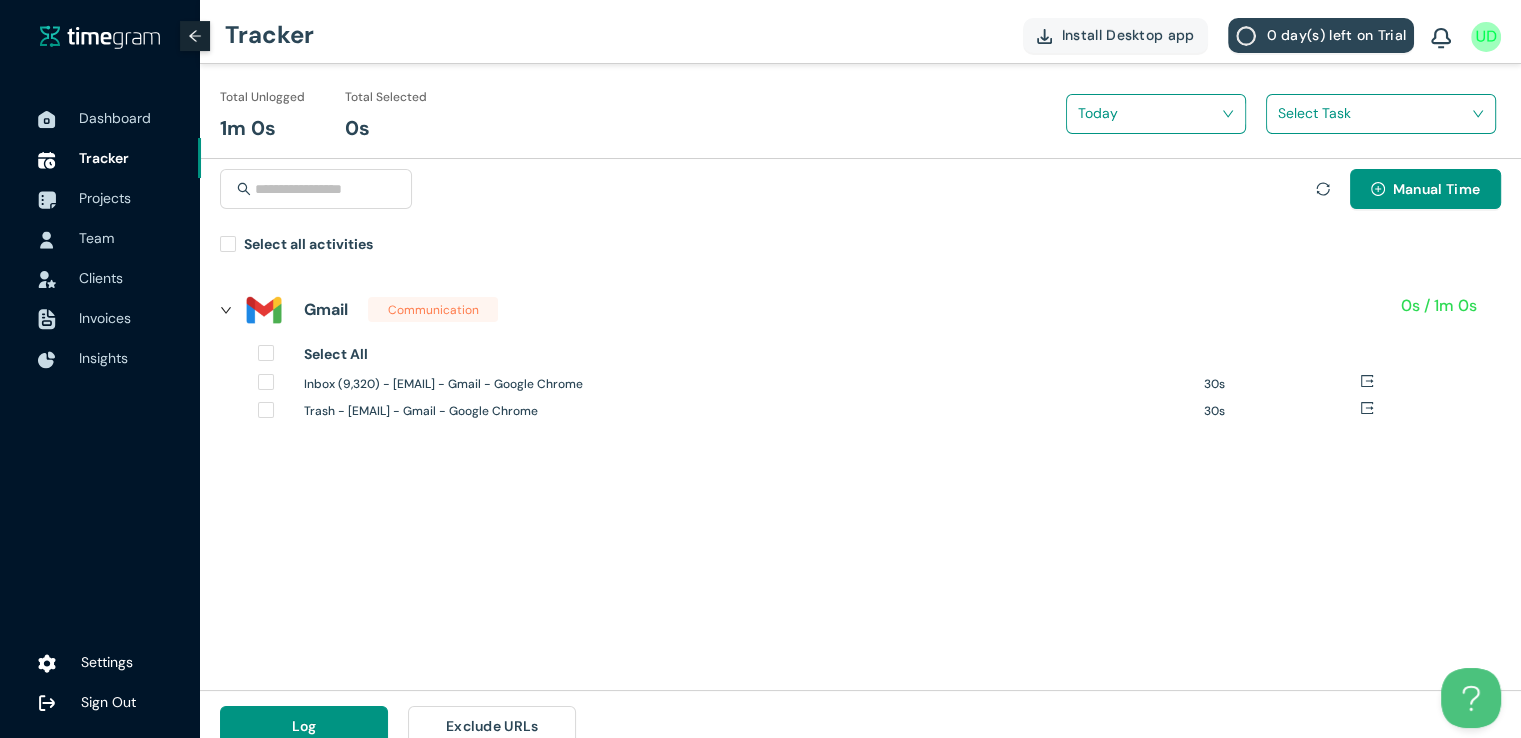 click on "Manual Time Select all activities" at bounding box center (860, 210) 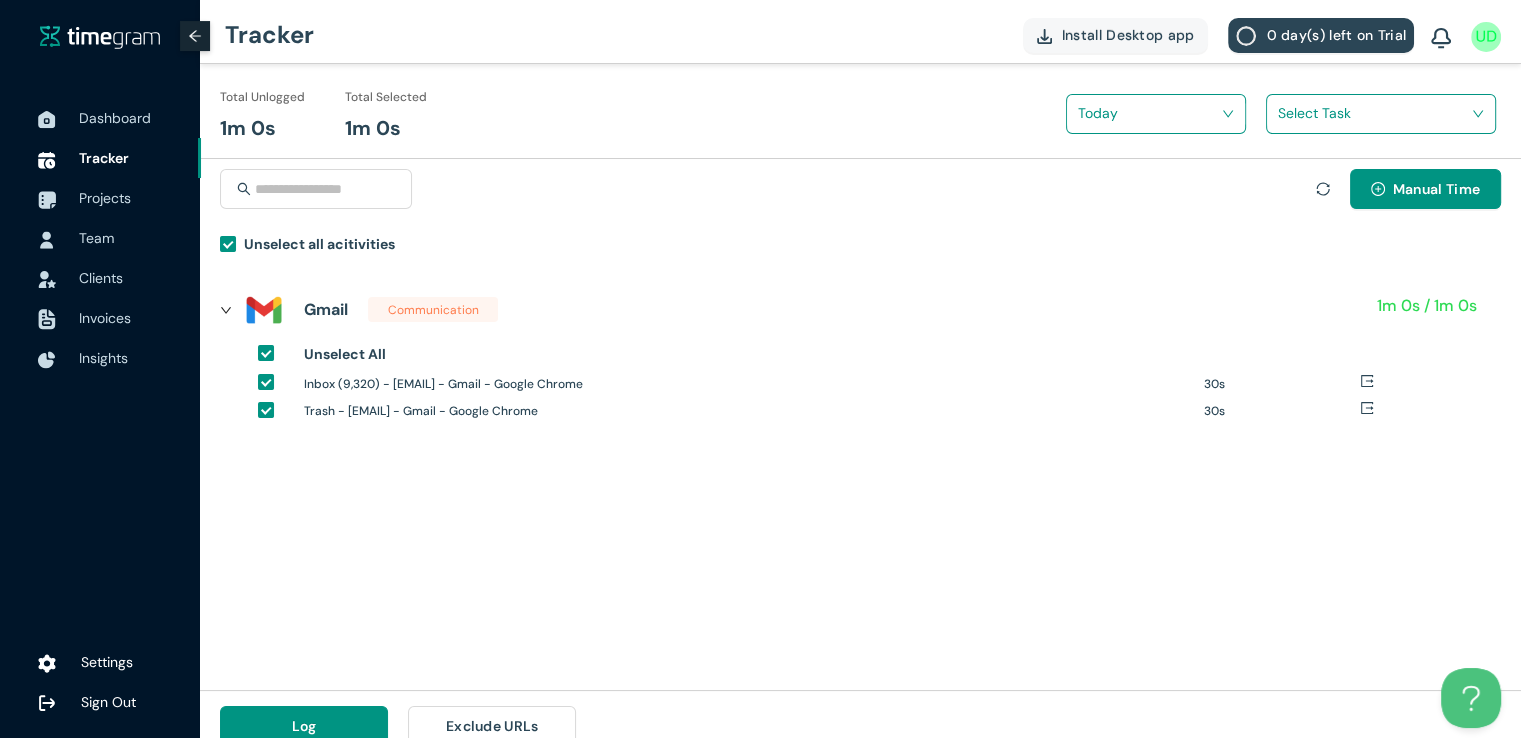 click at bounding box center (1374, 113) 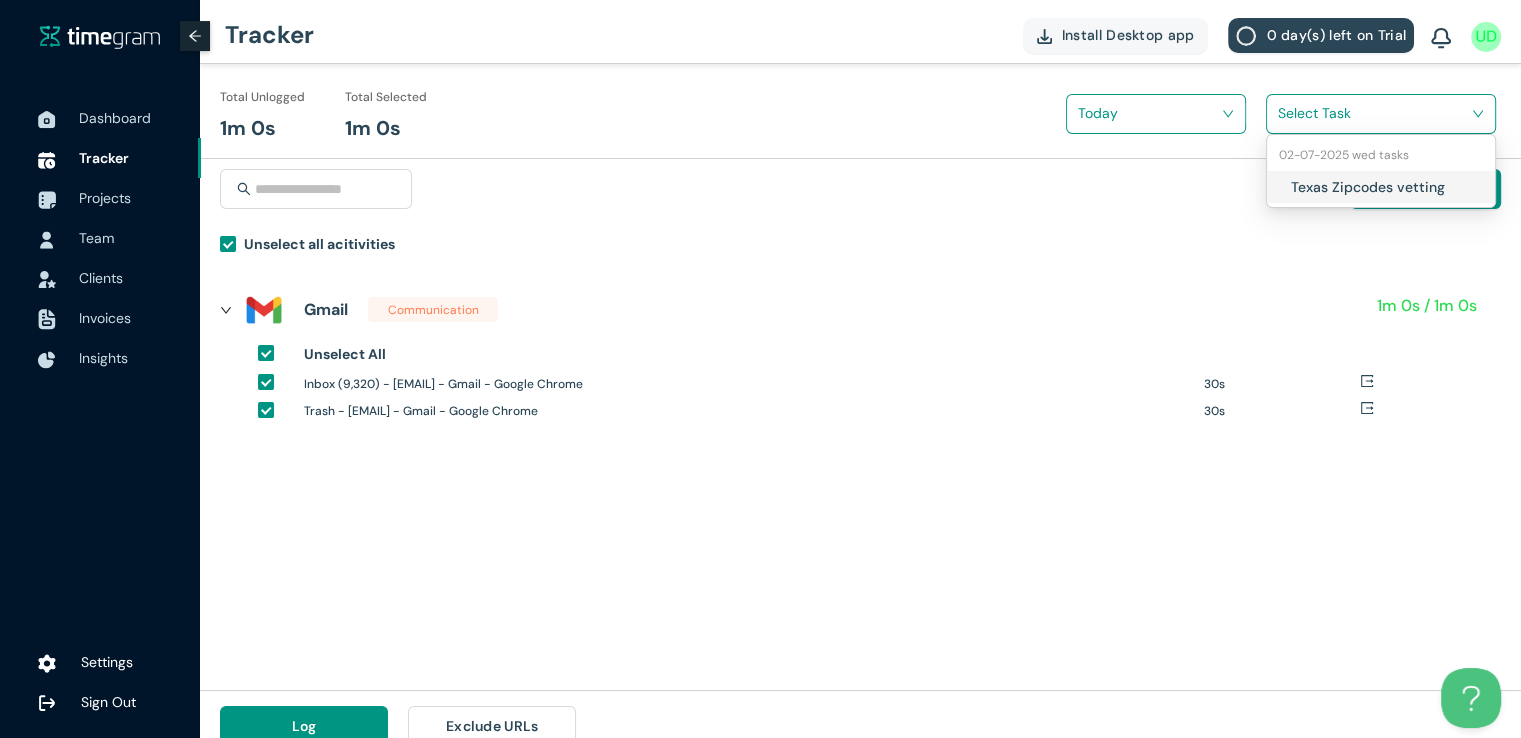 click on "Texas Zipcodes vetting" at bounding box center [1381, 187] 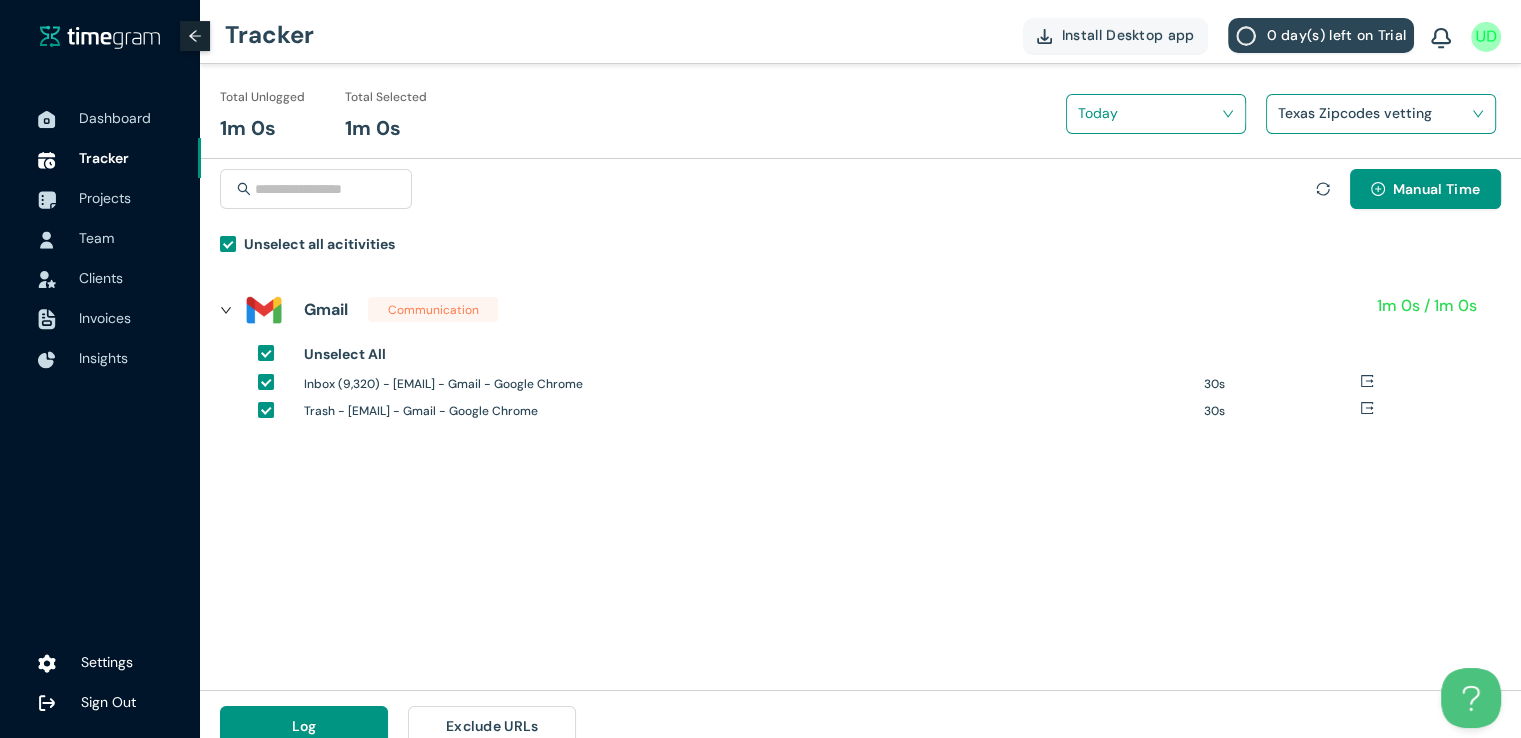 scroll, scrollTop: 23, scrollLeft: 0, axis: vertical 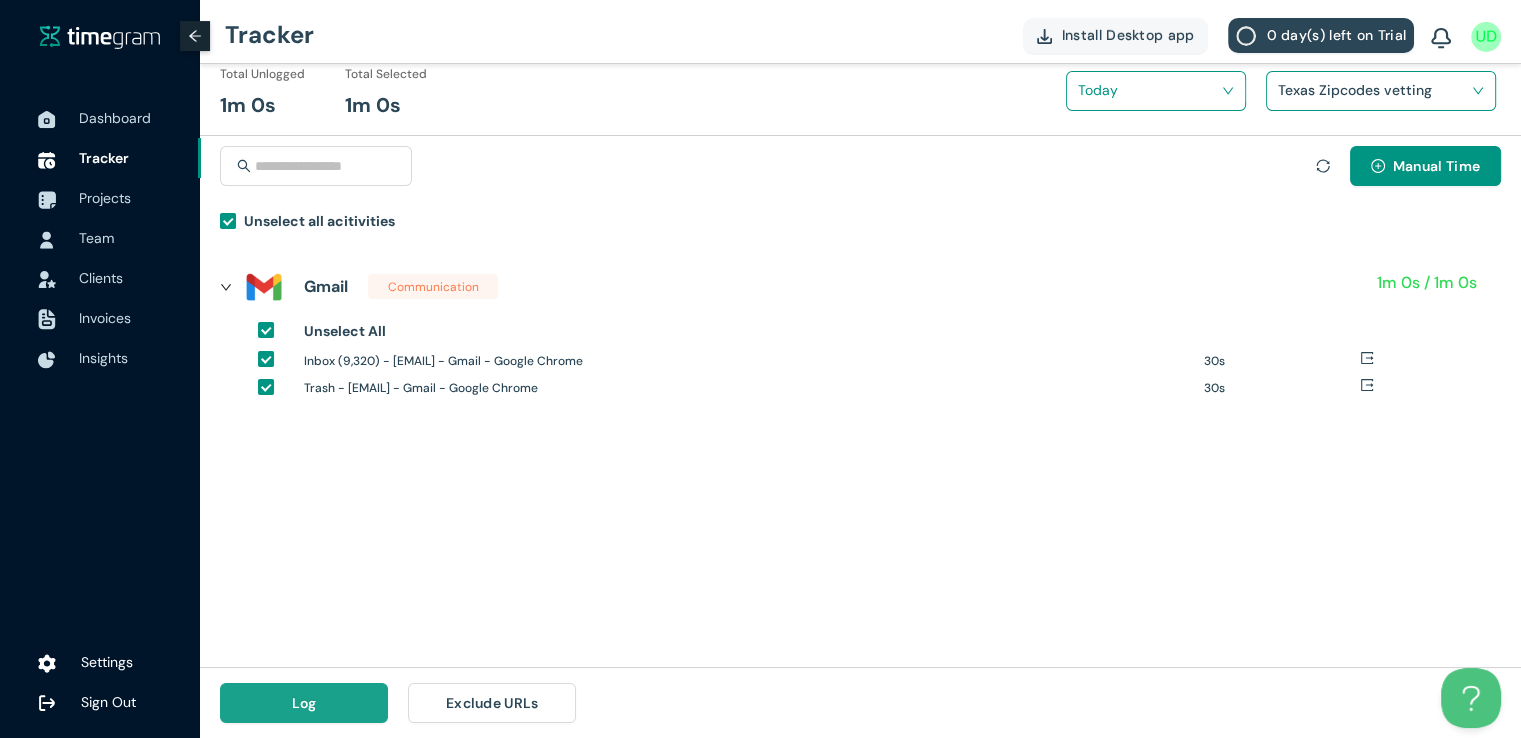 click on "Log" at bounding box center [304, 703] 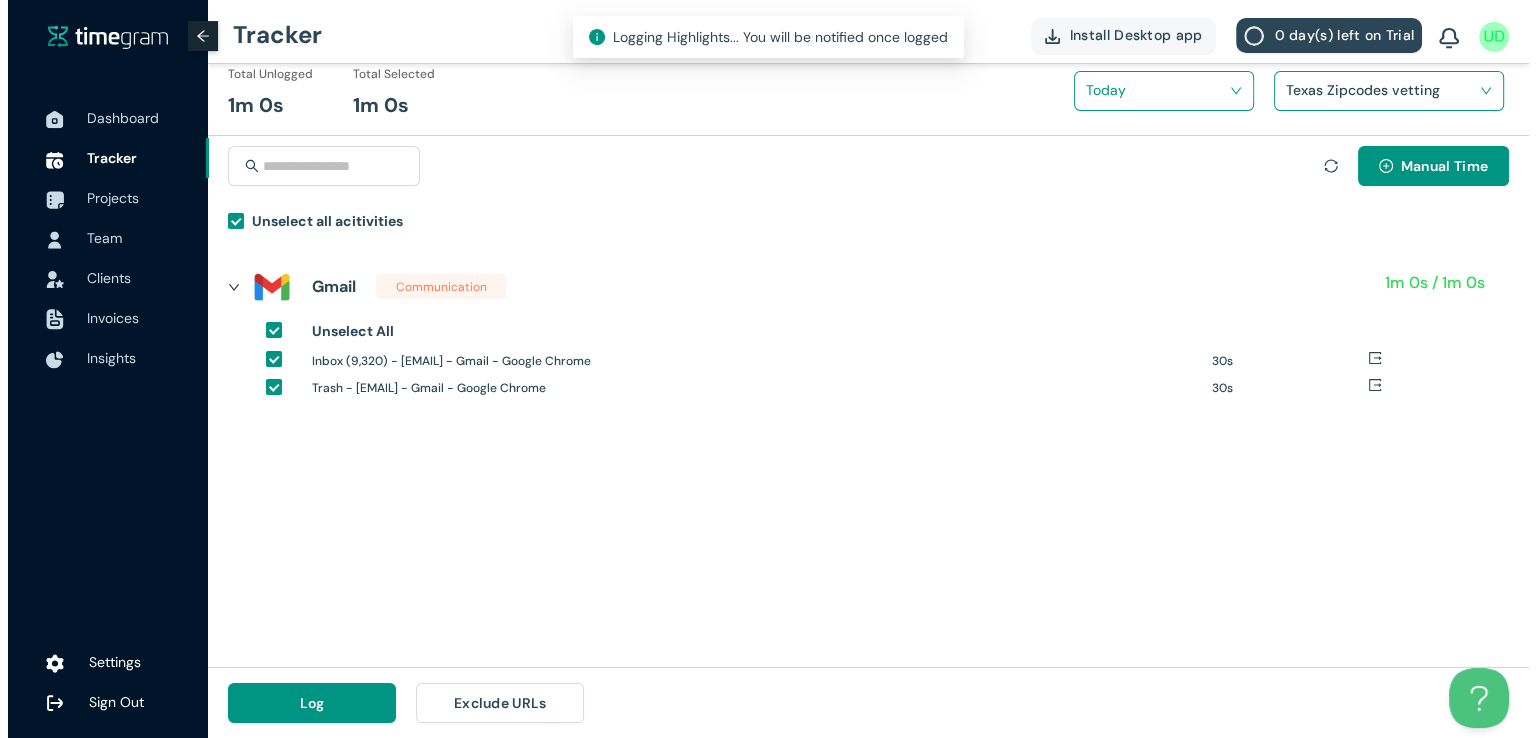 scroll, scrollTop: 0, scrollLeft: 0, axis: both 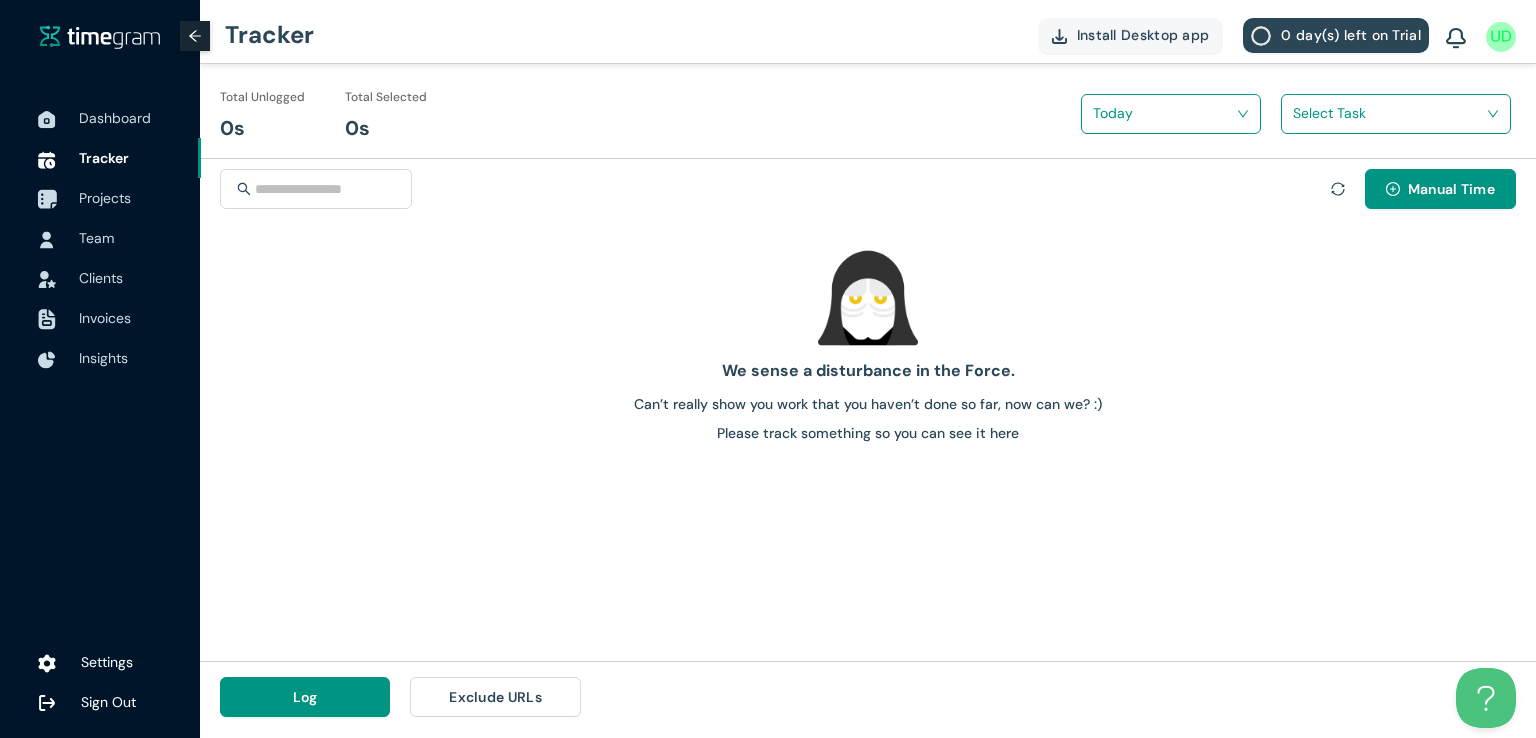 click on "Projects" at bounding box center (105, 198) 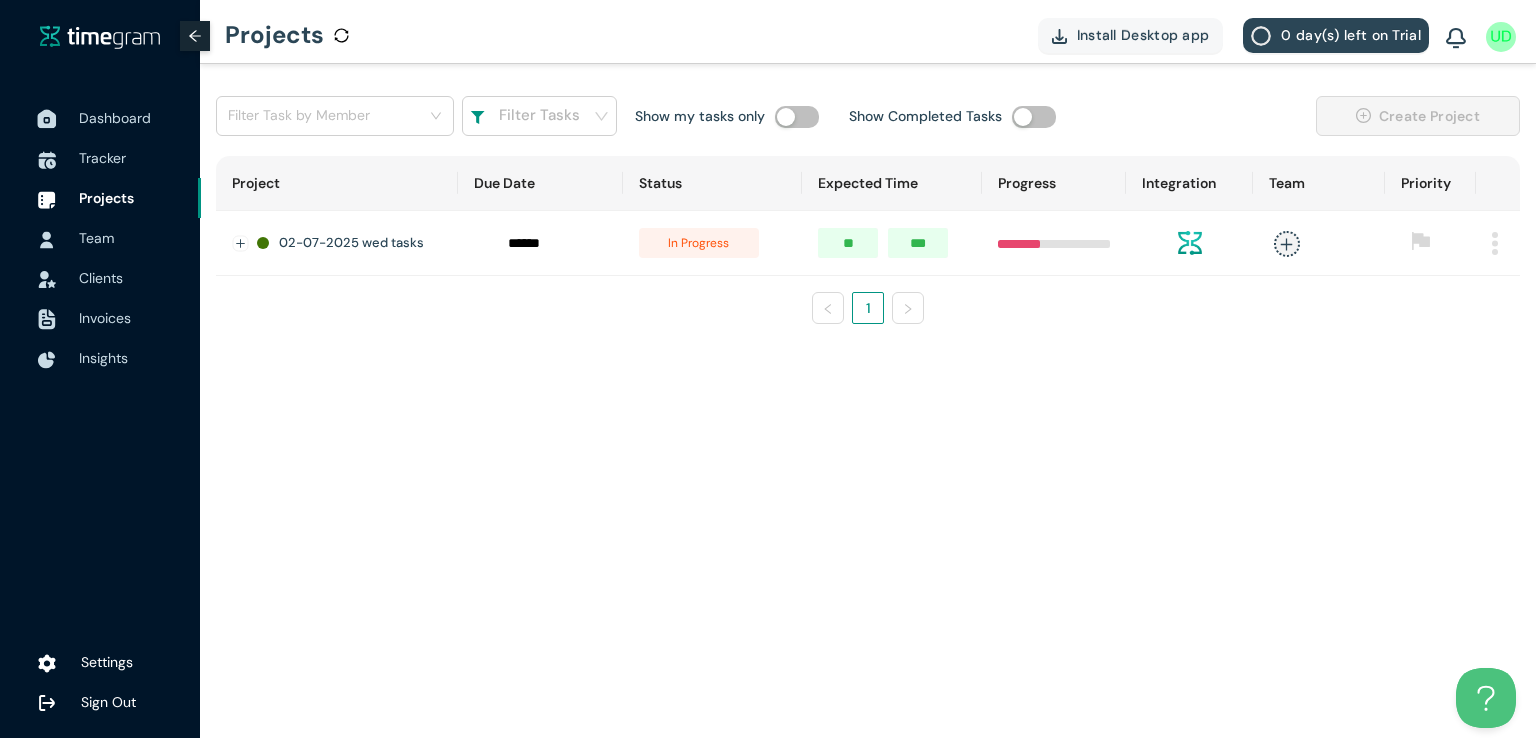 click on "Dashboard" at bounding box center (115, 118) 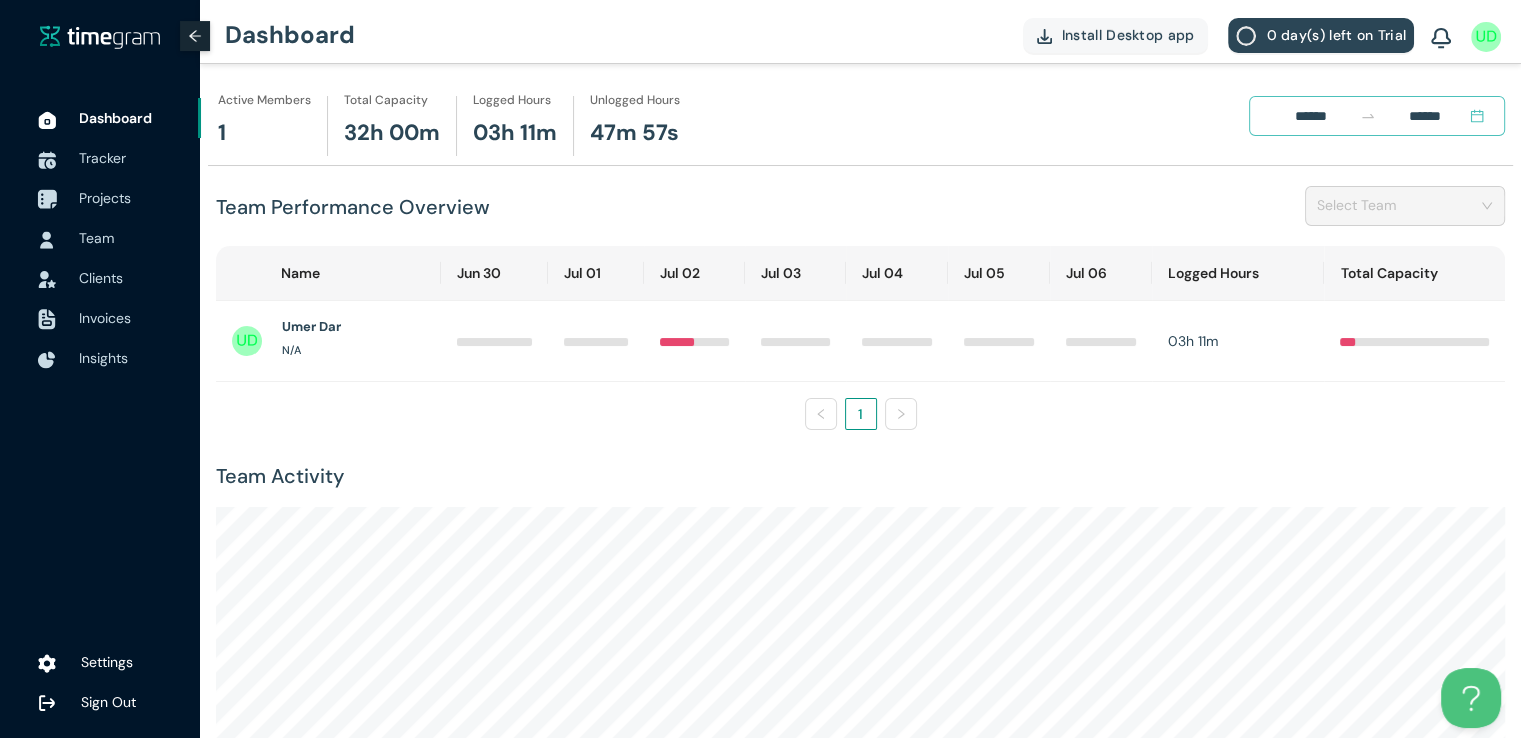 click on "Projects" at bounding box center [105, 198] 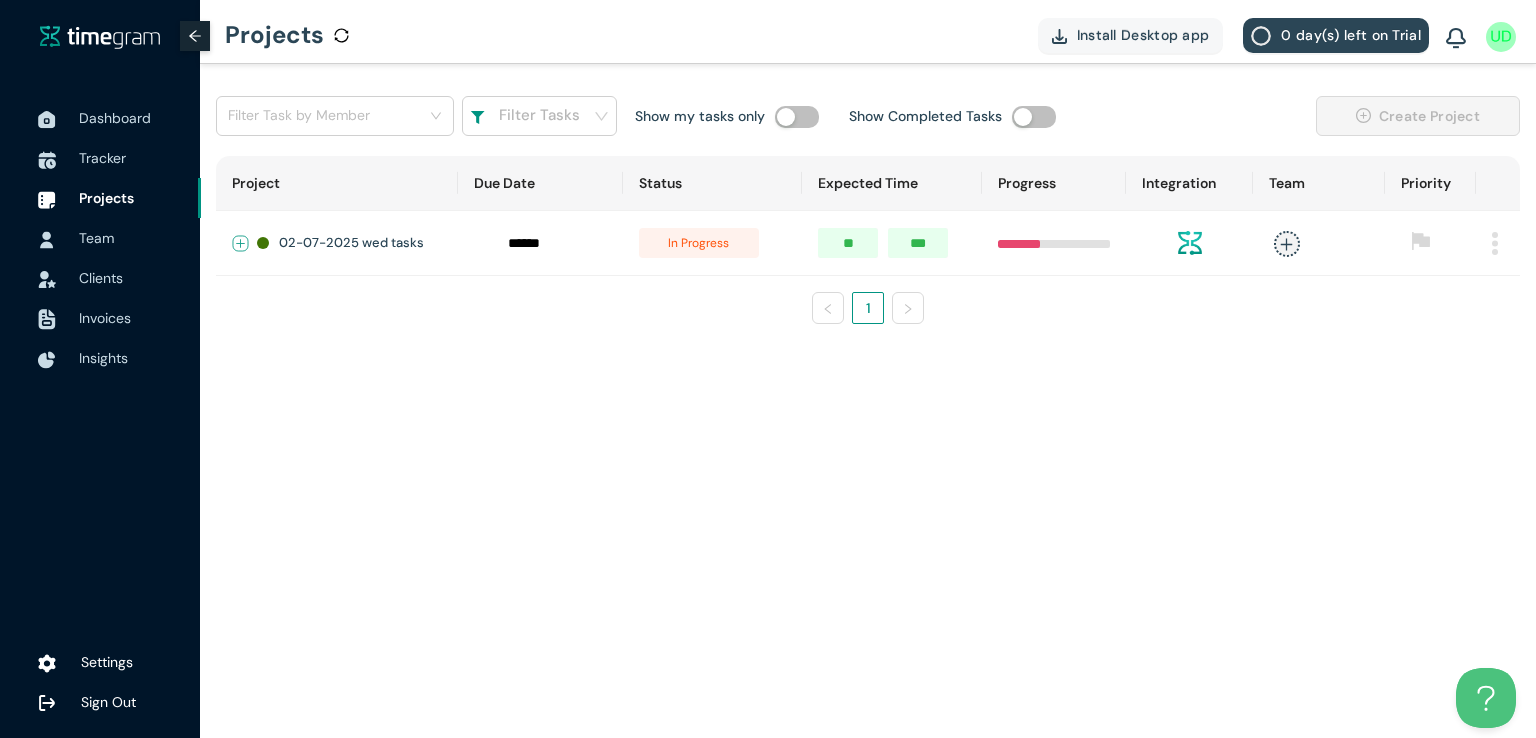 click at bounding box center [241, 244] 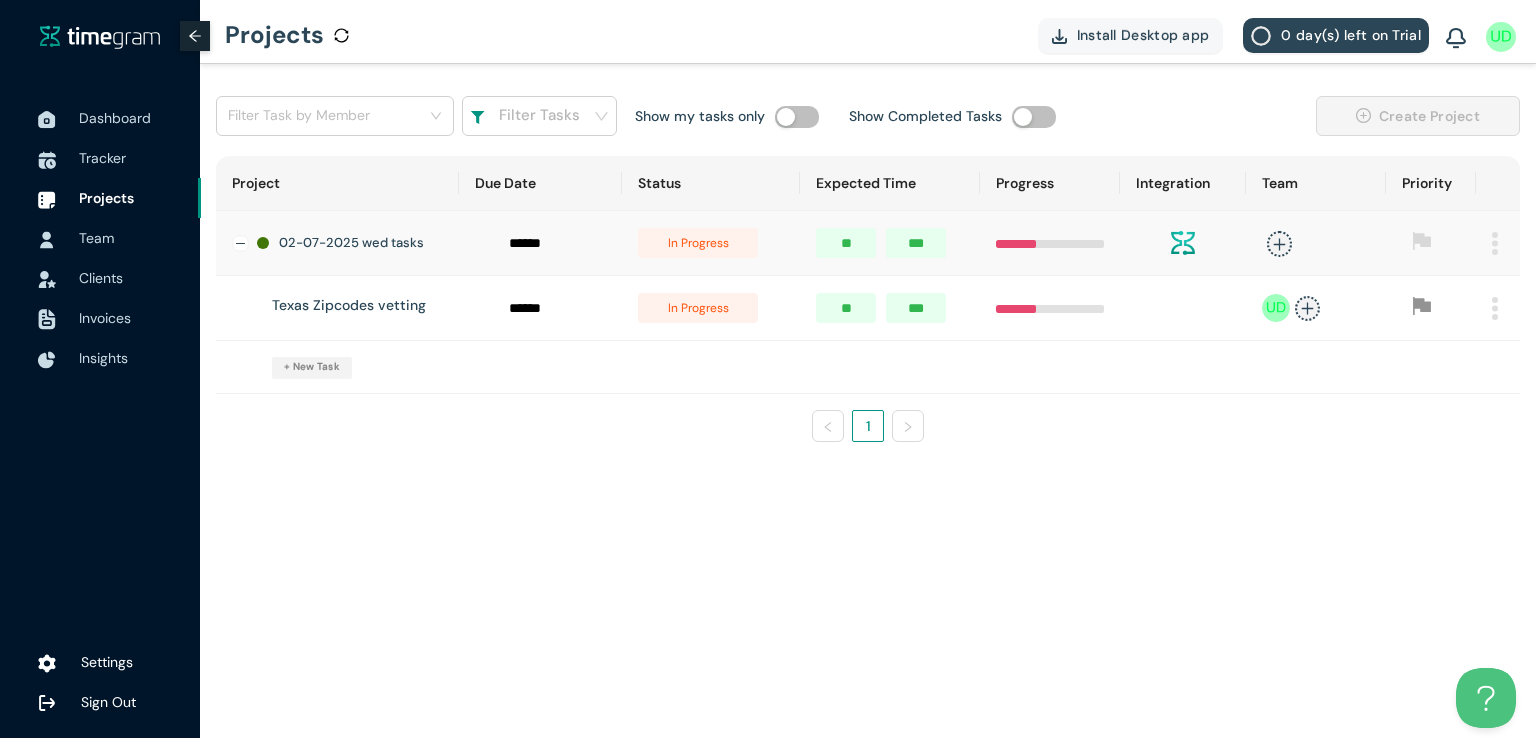 click on "Filter Task by Member Filter Tasks  Show my tasks only  Show Completed Tasks  Create Project Project Due Date Status Expected Time Progress Integration Team Priority 02-07-2025 wed tasks  in progress Texas Zipcodes vetting  in progress + New Task 1" at bounding box center [868, 401] 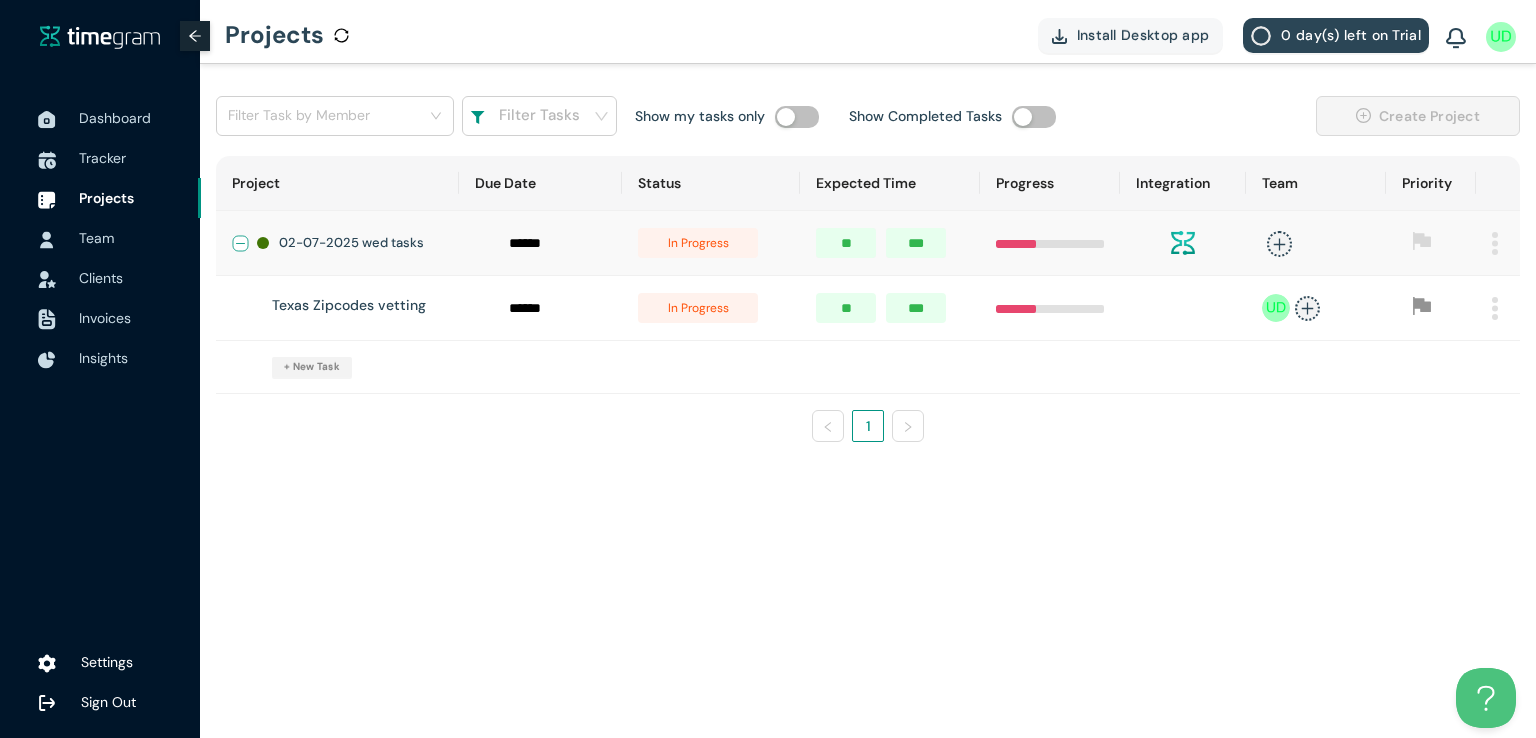 click at bounding box center (241, 244) 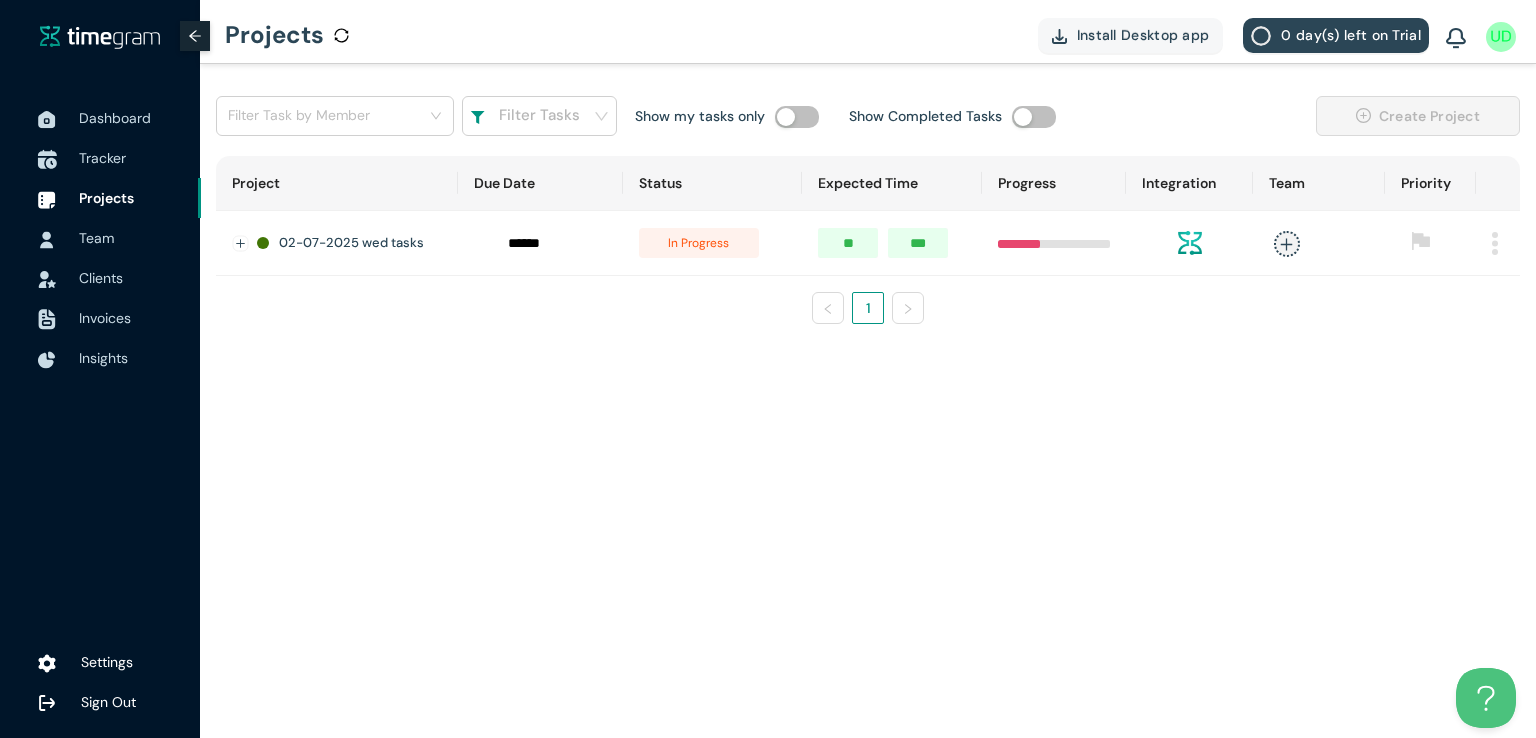 click on "Tracker" at bounding box center (102, 158) 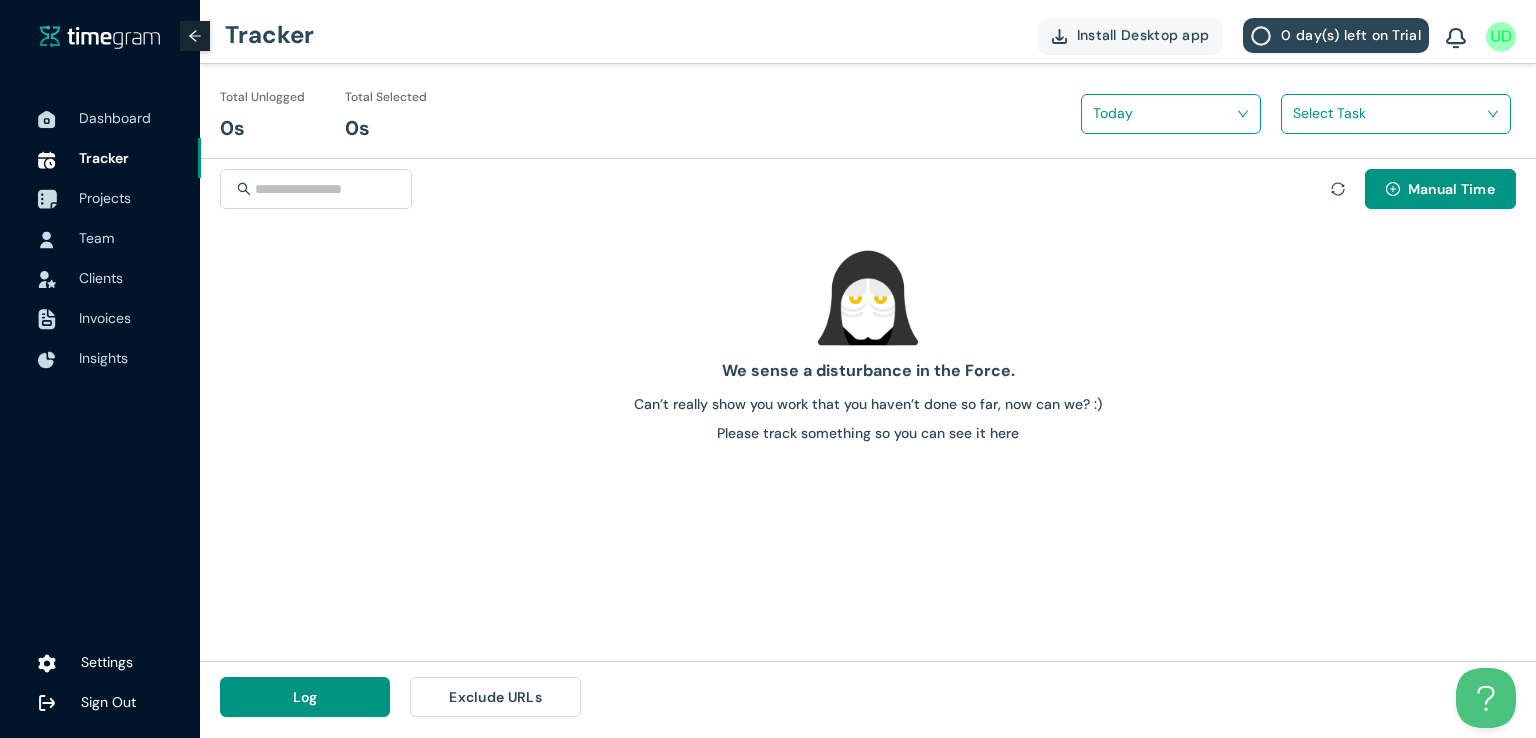 click on "Projects" at bounding box center (105, 198) 